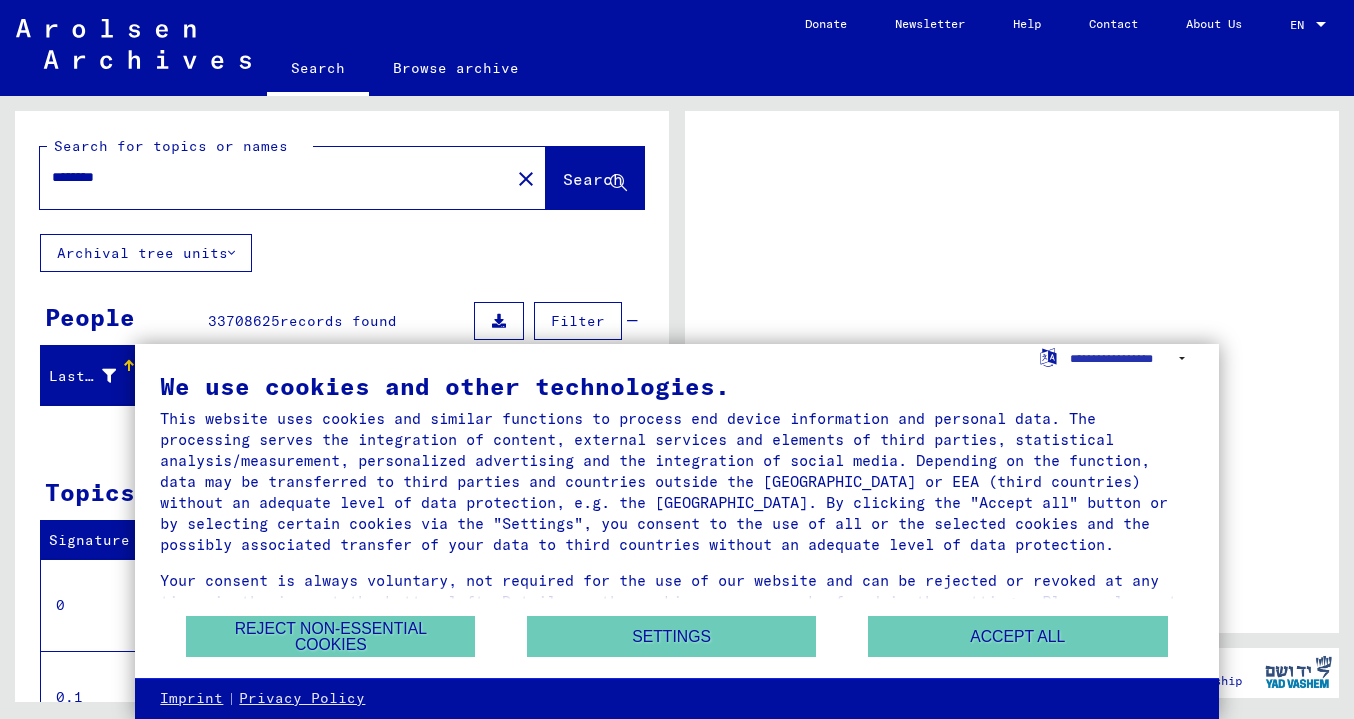 scroll, scrollTop: 0, scrollLeft: 0, axis: both 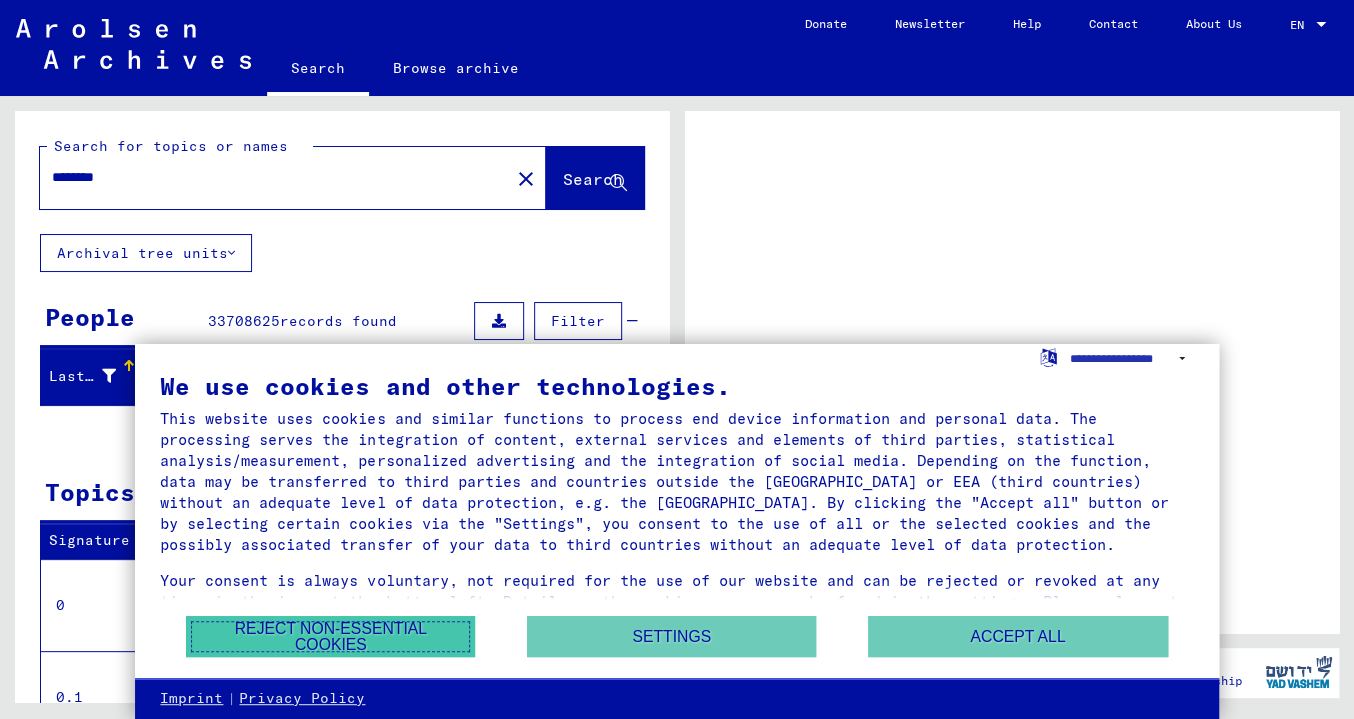 click on "Reject non-essential cookies" at bounding box center [330, 636] 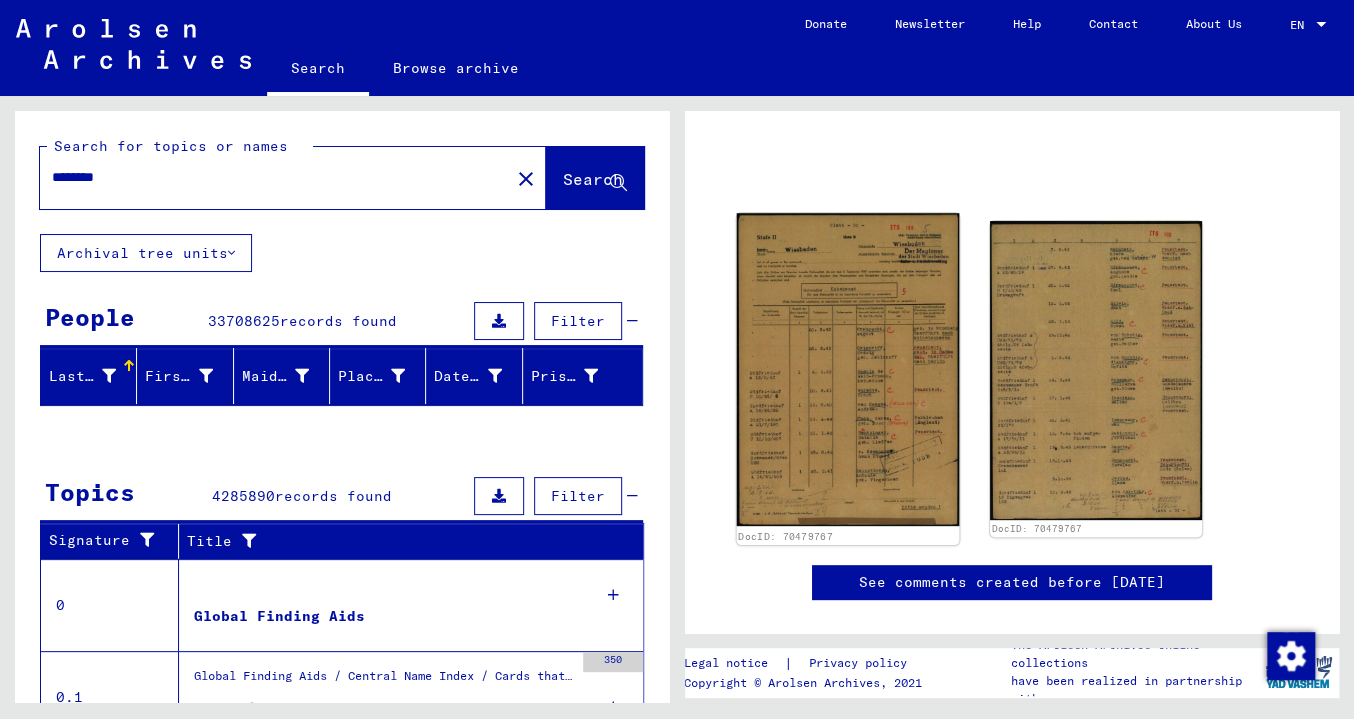 scroll, scrollTop: 132, scrollLeft: 0, axis: vertical 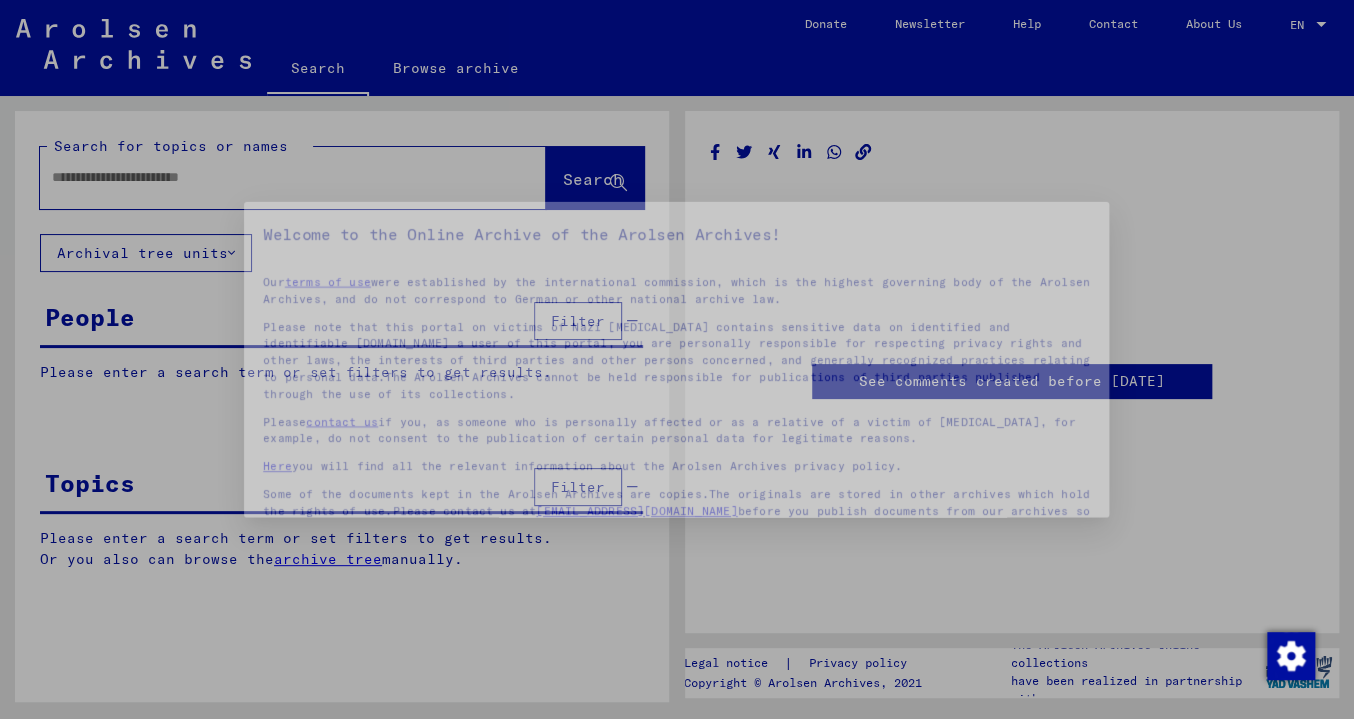 type on "********" 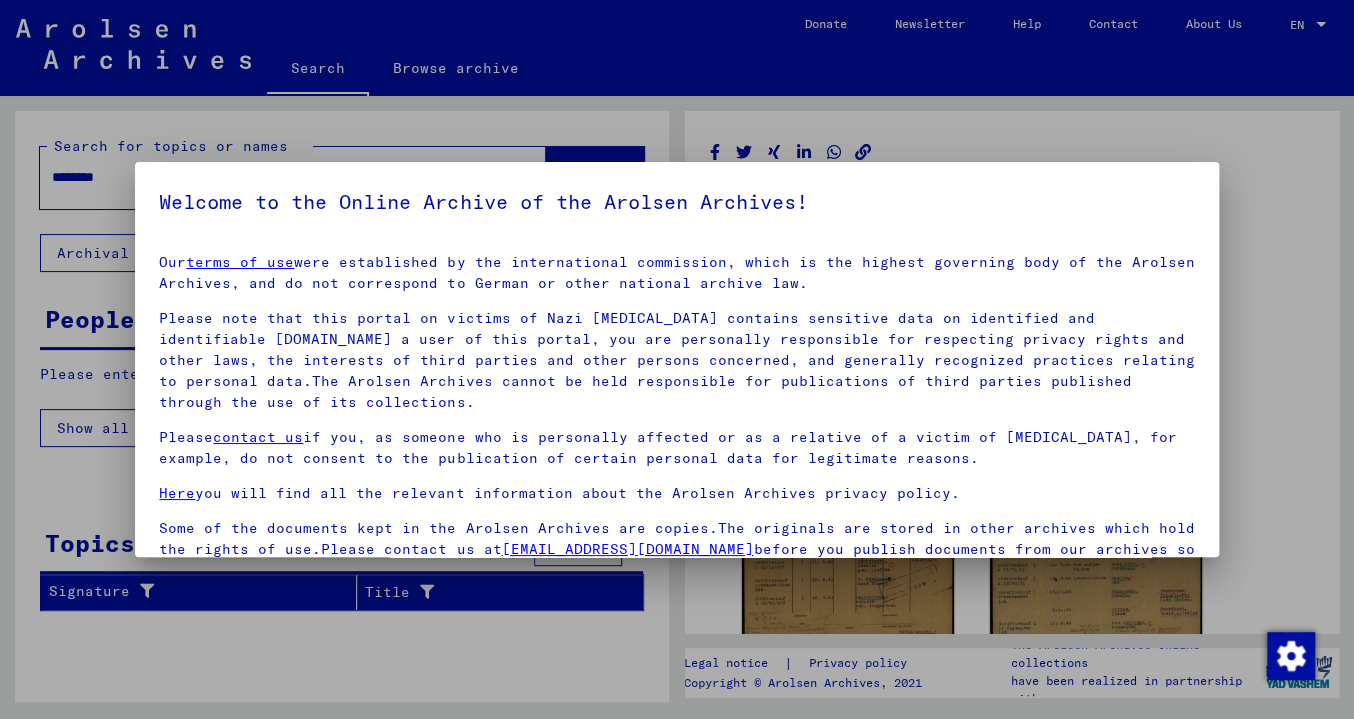 click at bounding box center (677, 359) 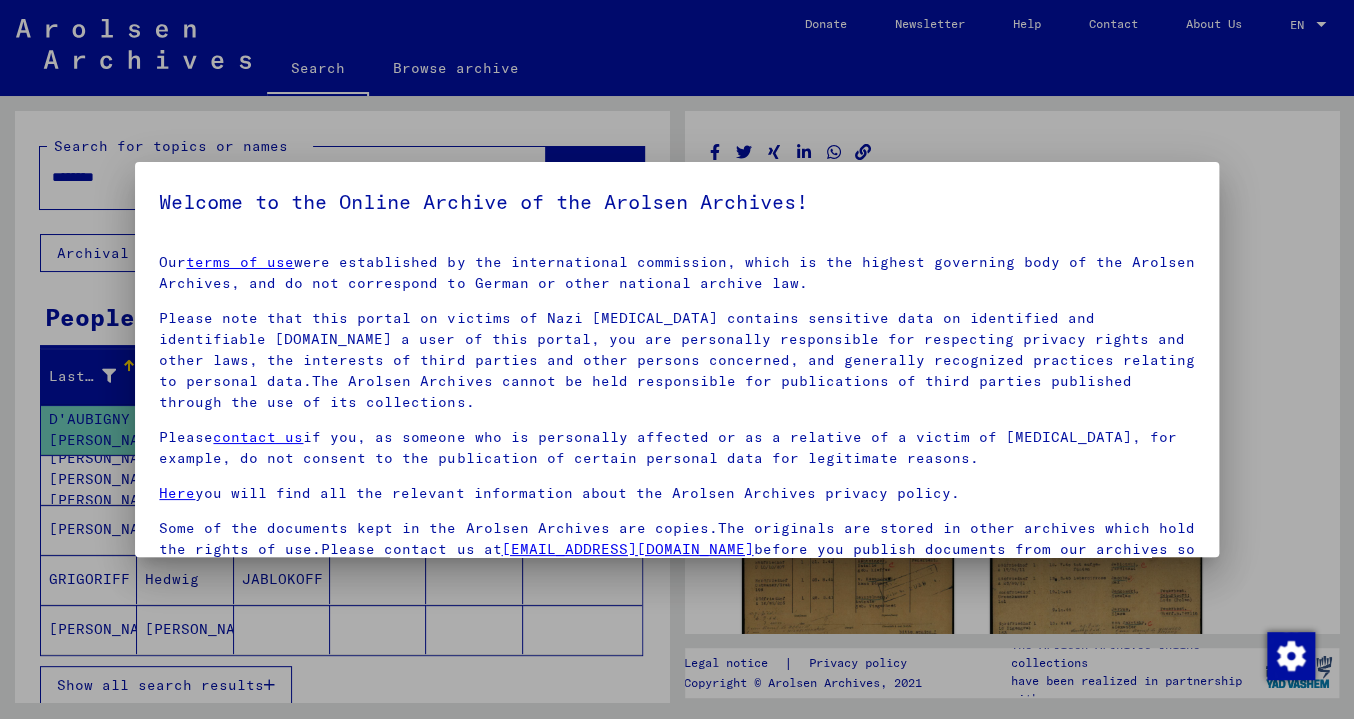 scroll, scrollTop: 172, scrollLeft: 0, axis: vertical 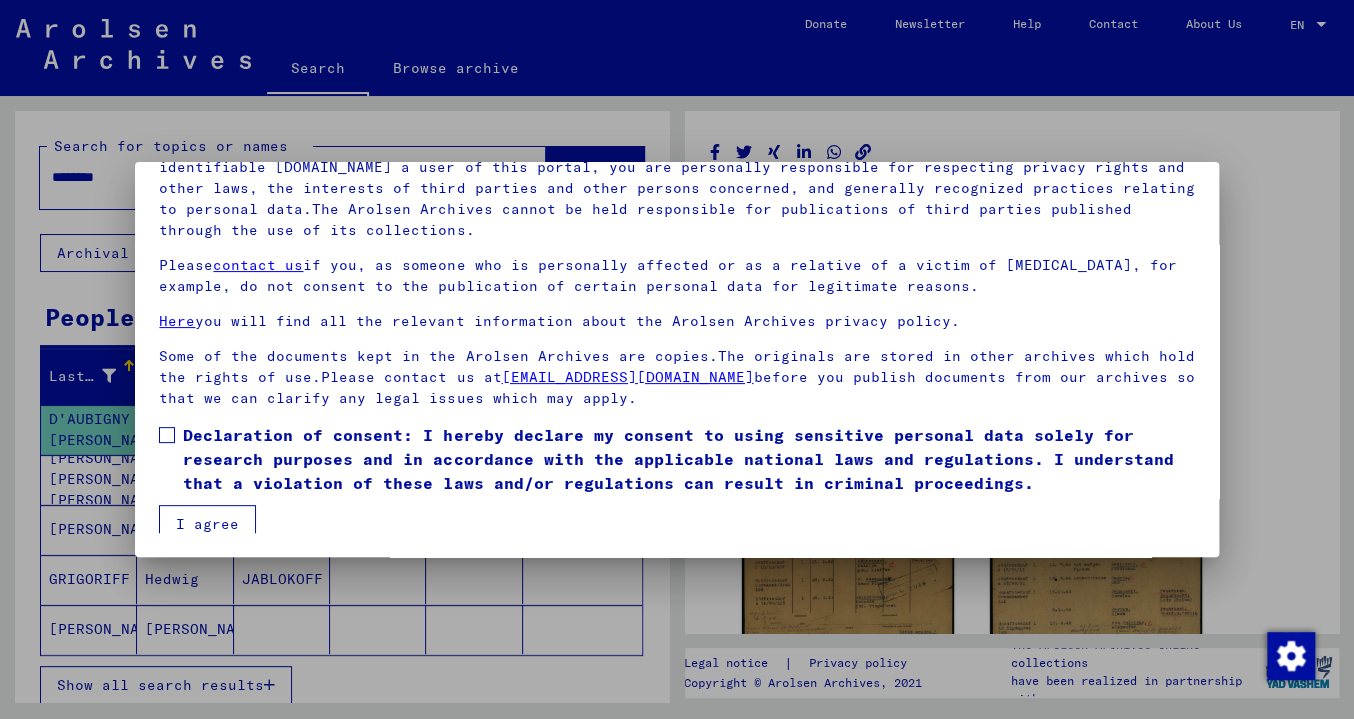 click at bounding box center [167, 435] 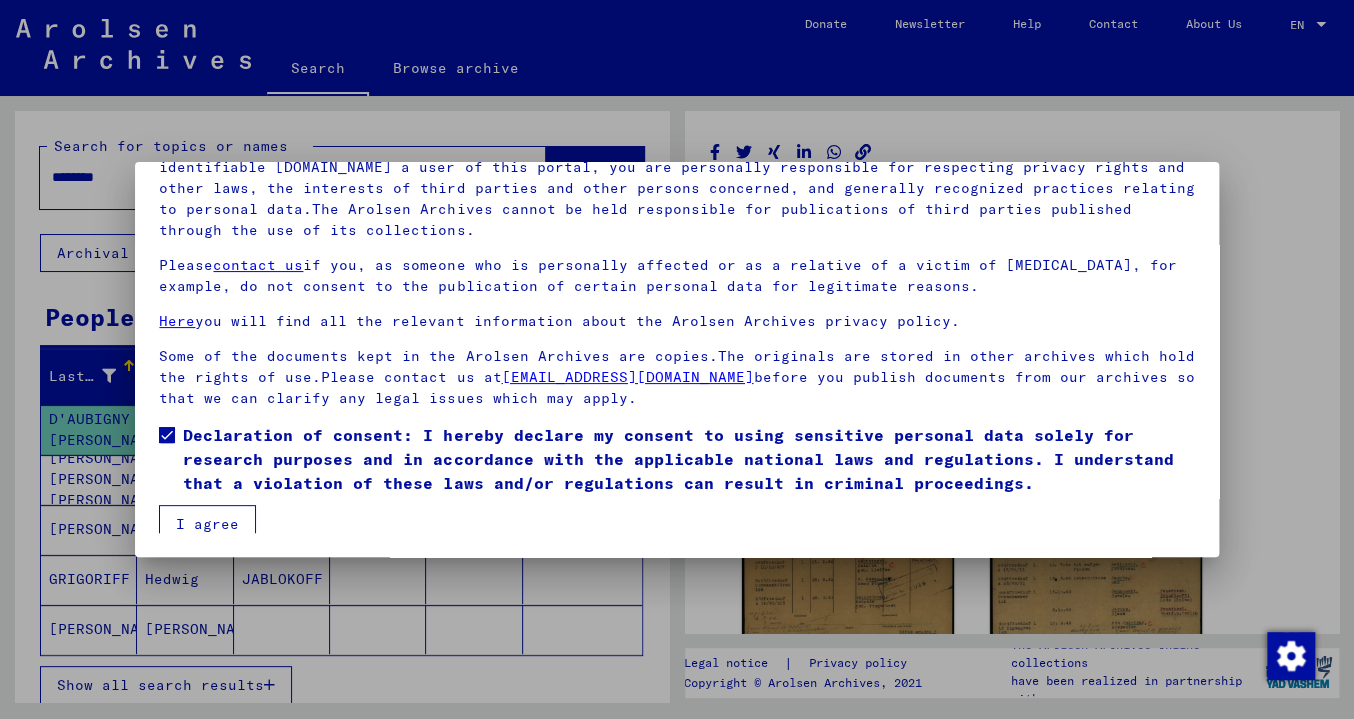 click on "I agree" at bounding box center (207, 524) 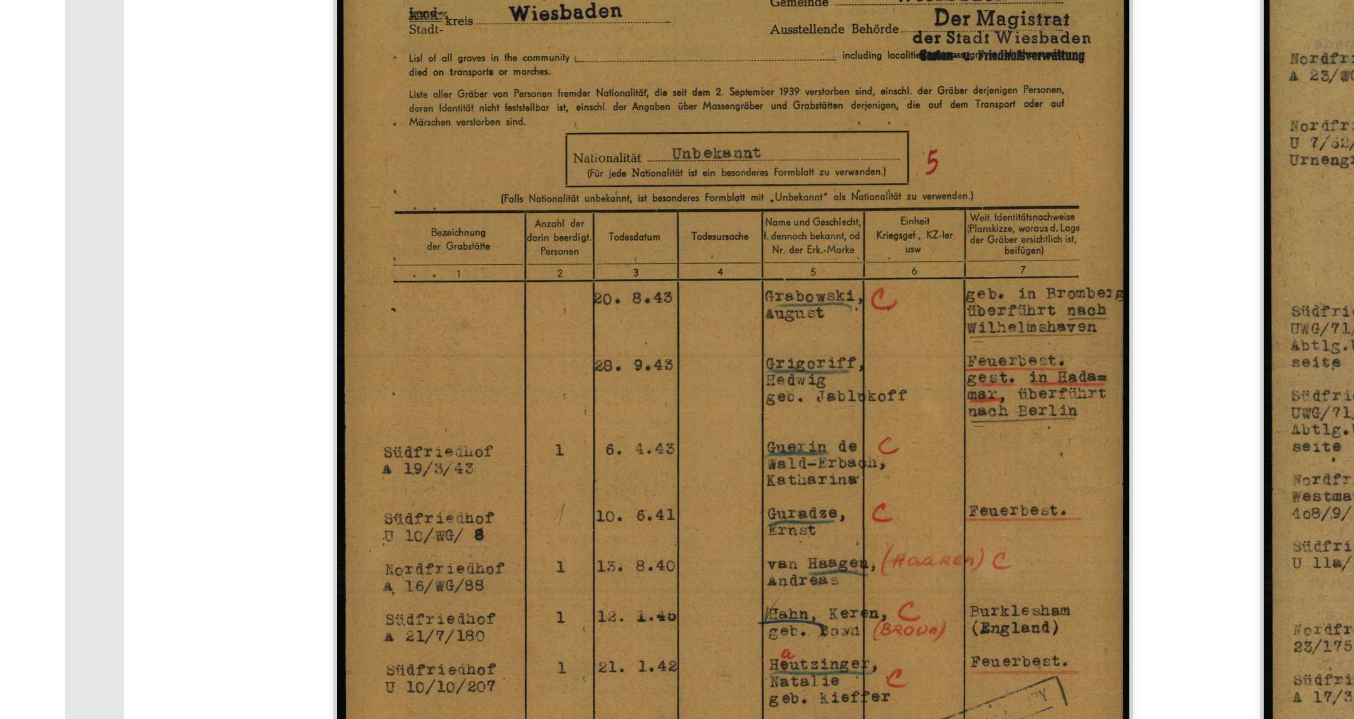 scroll, scrollTop: 157, scrollLeft: 0, axis: vertical 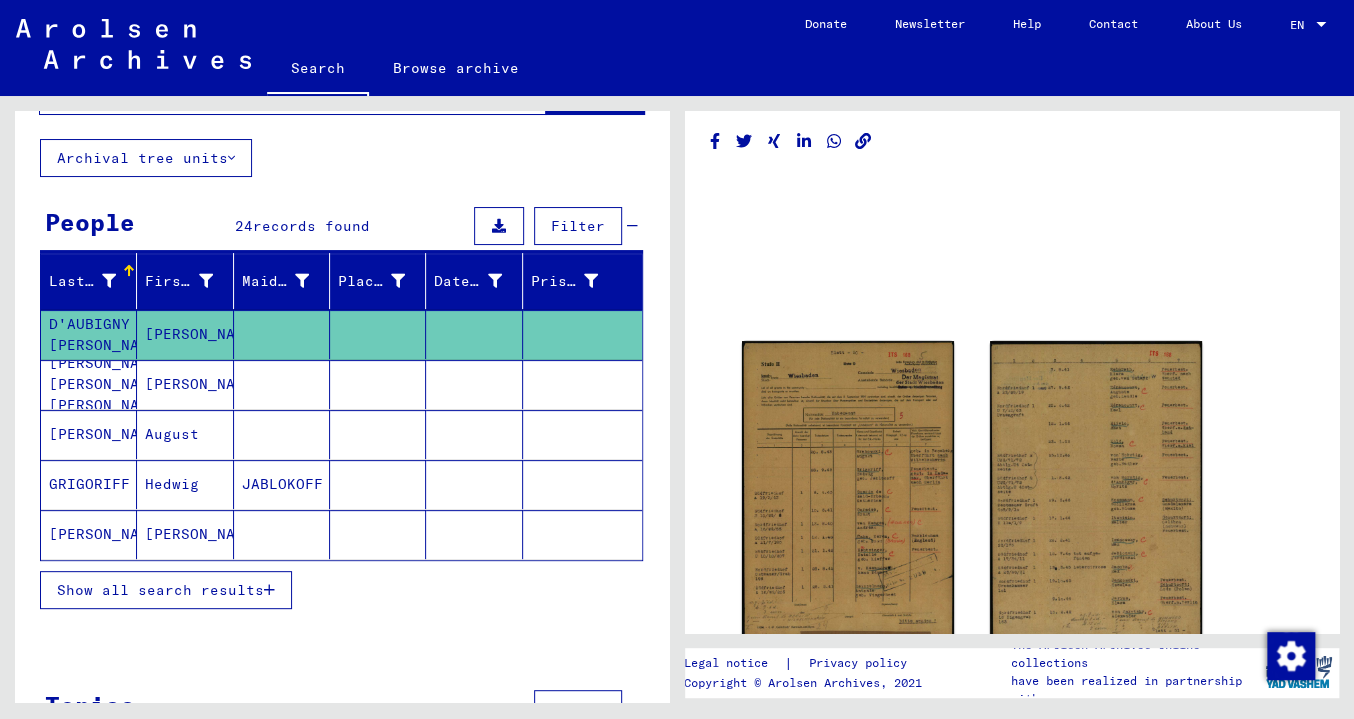 click at bounding box center [269, 590] 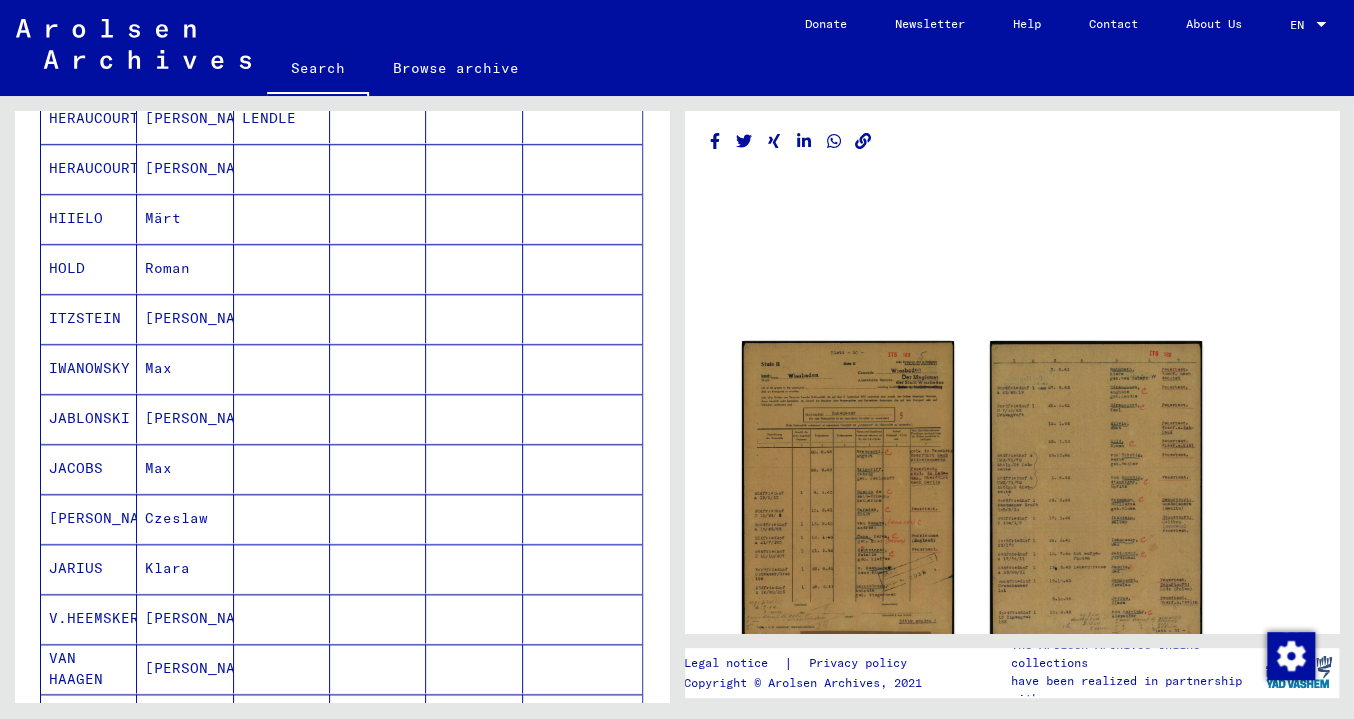 scroll, scrollTop: 782, scrollLeft: 0, axis: vertical 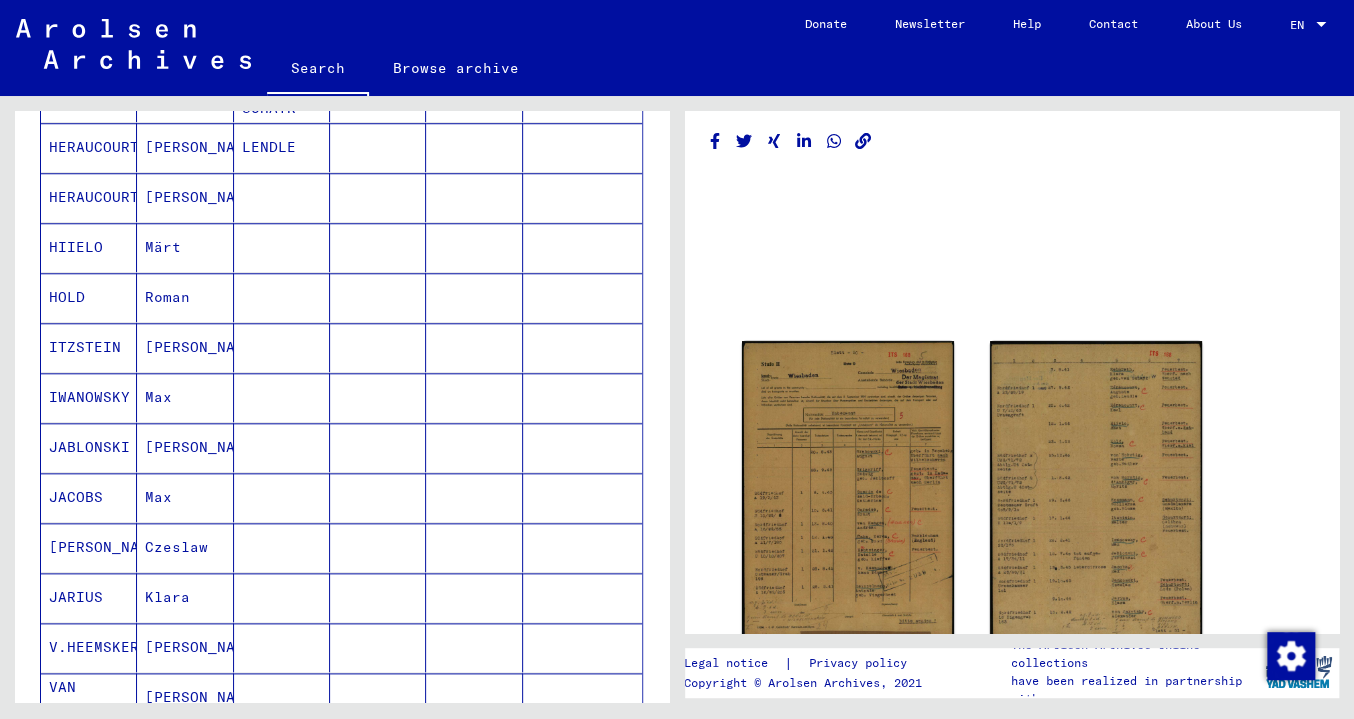 click on "ITZSTEIN" at bounding box center (89, 397) 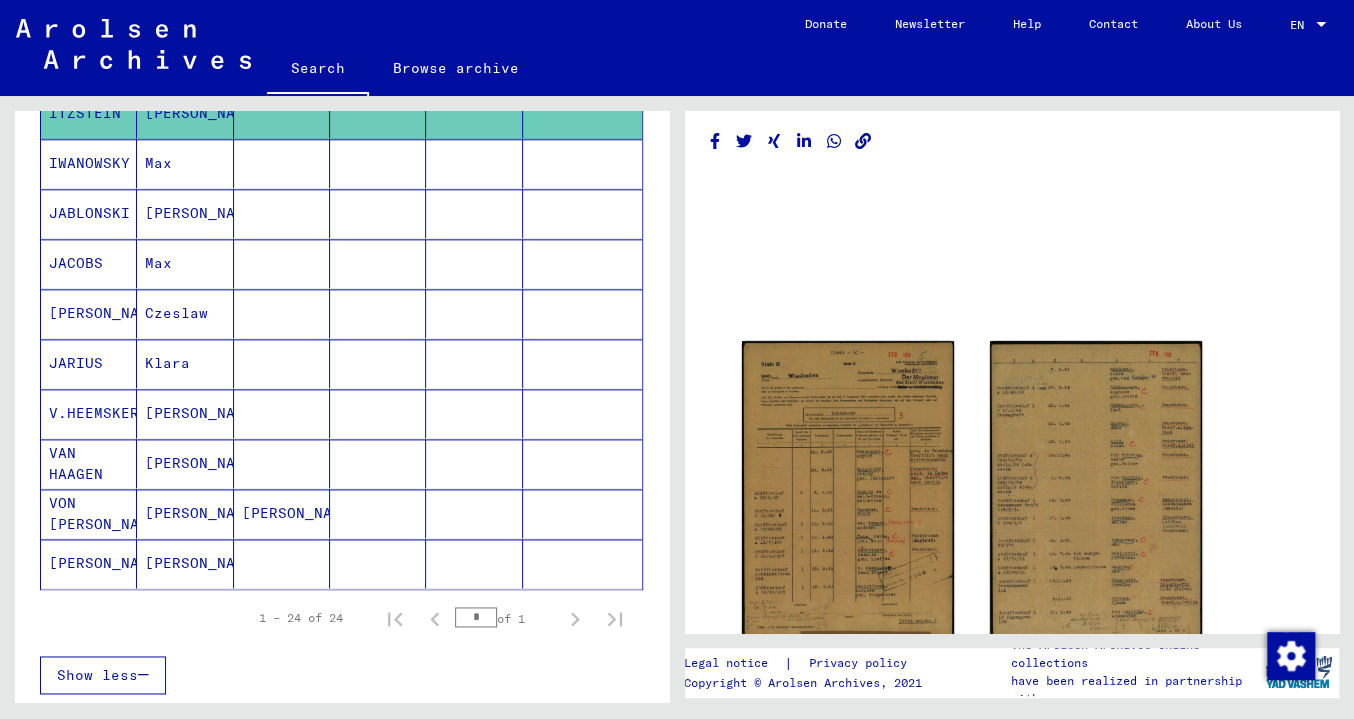 scroll, scrollTop: 1132, scrollLeft: 0, axis: vertical 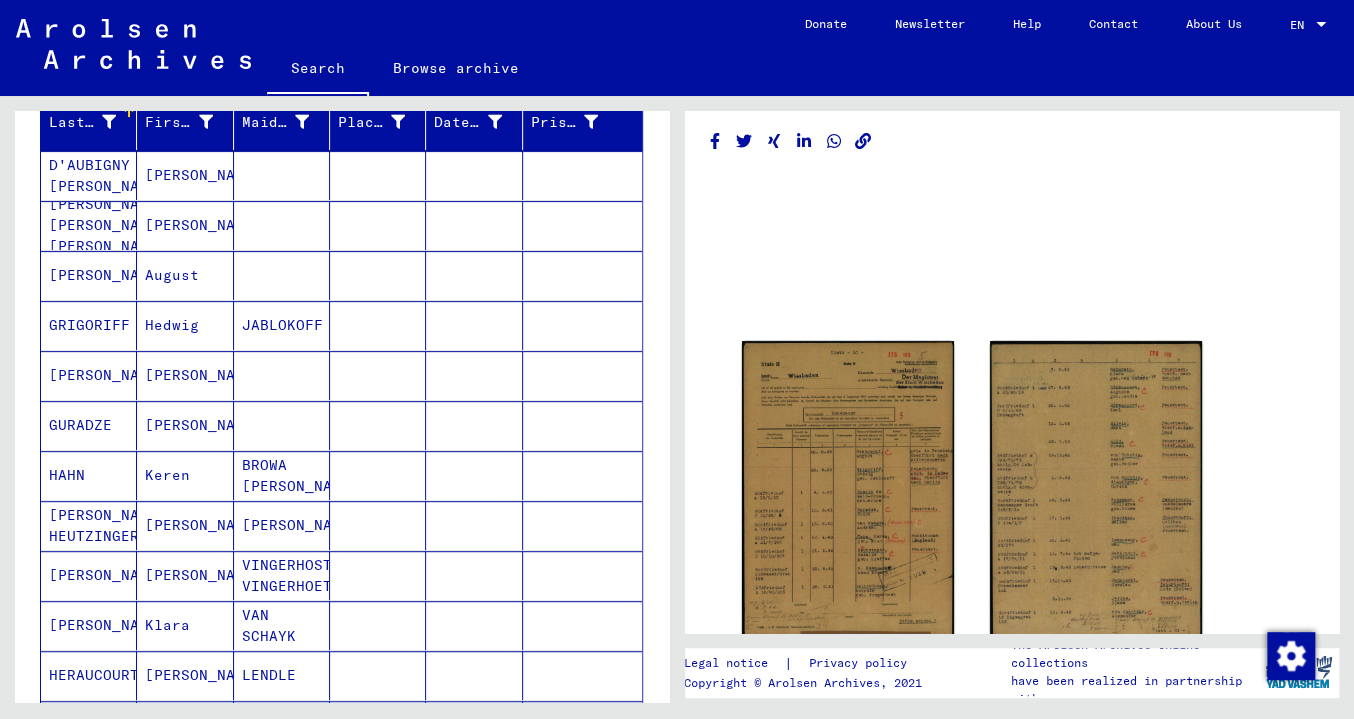click on "Browse archive" 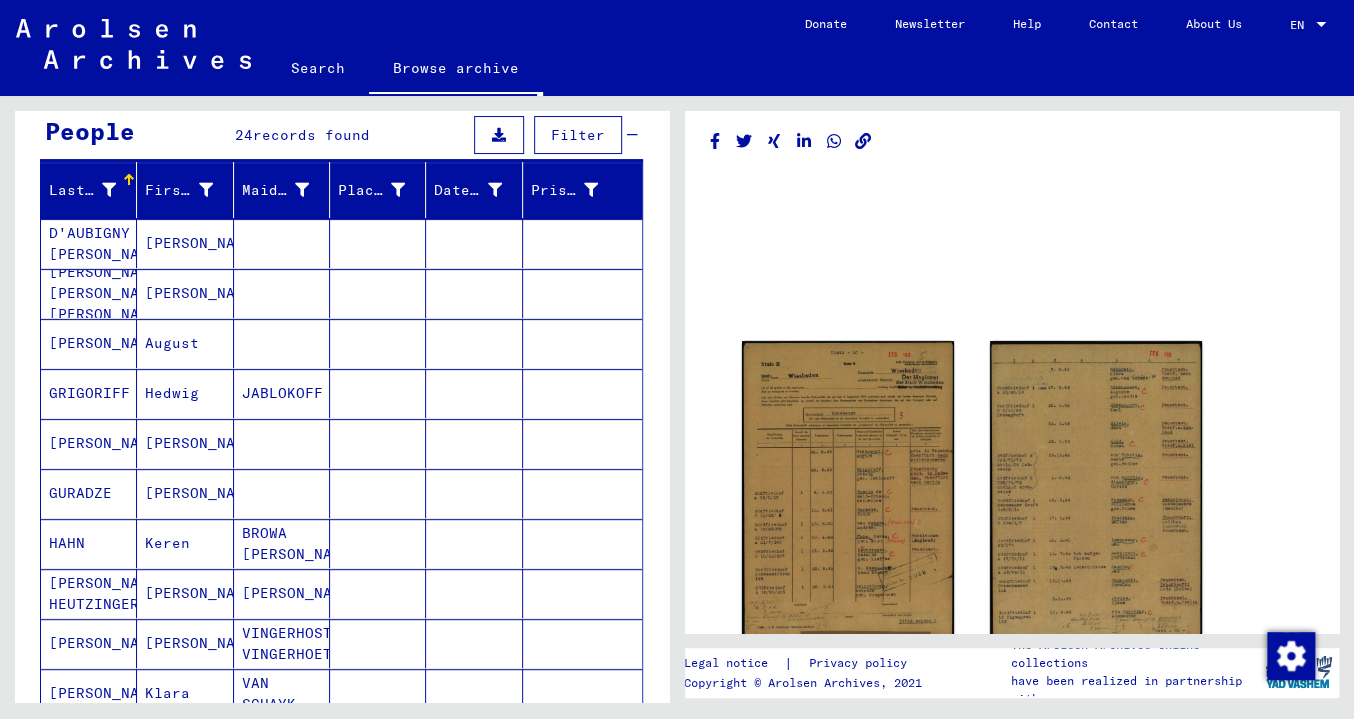 scroll, scrollTop: 182, scrollLeft: 0, axis: vertical 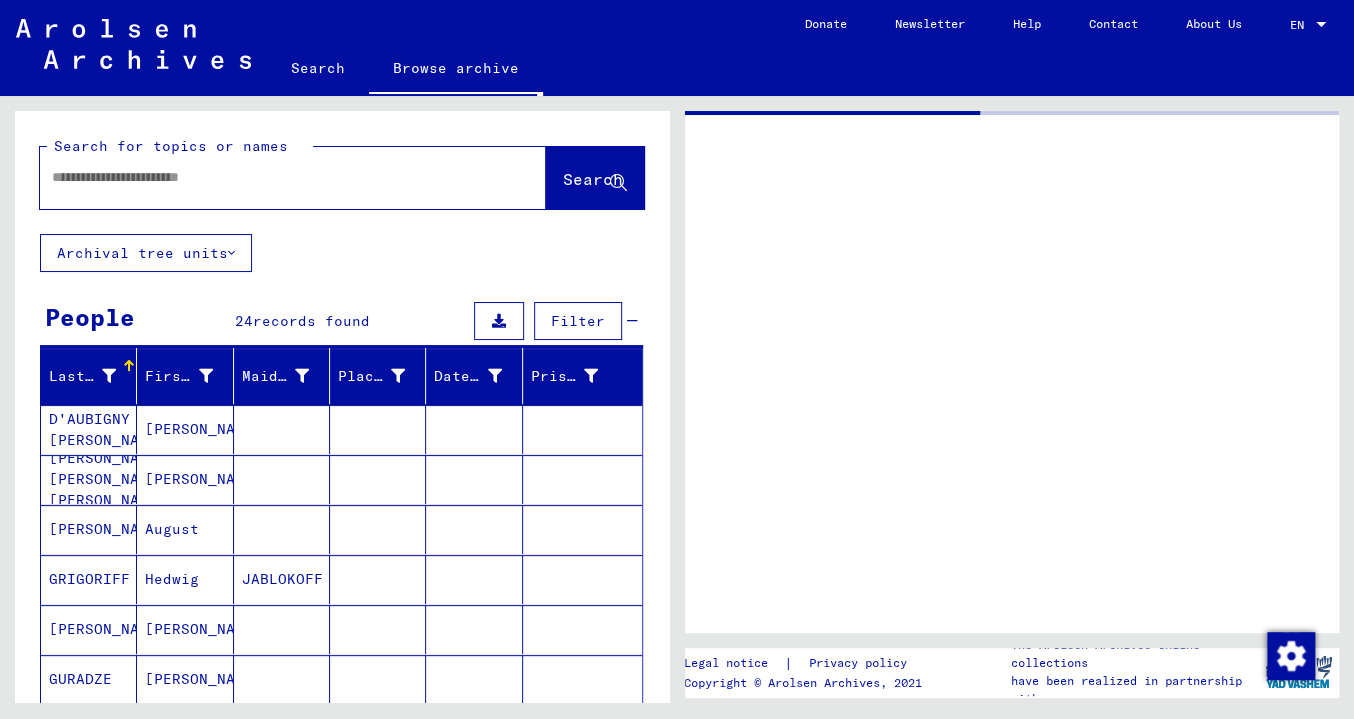 type on "********" 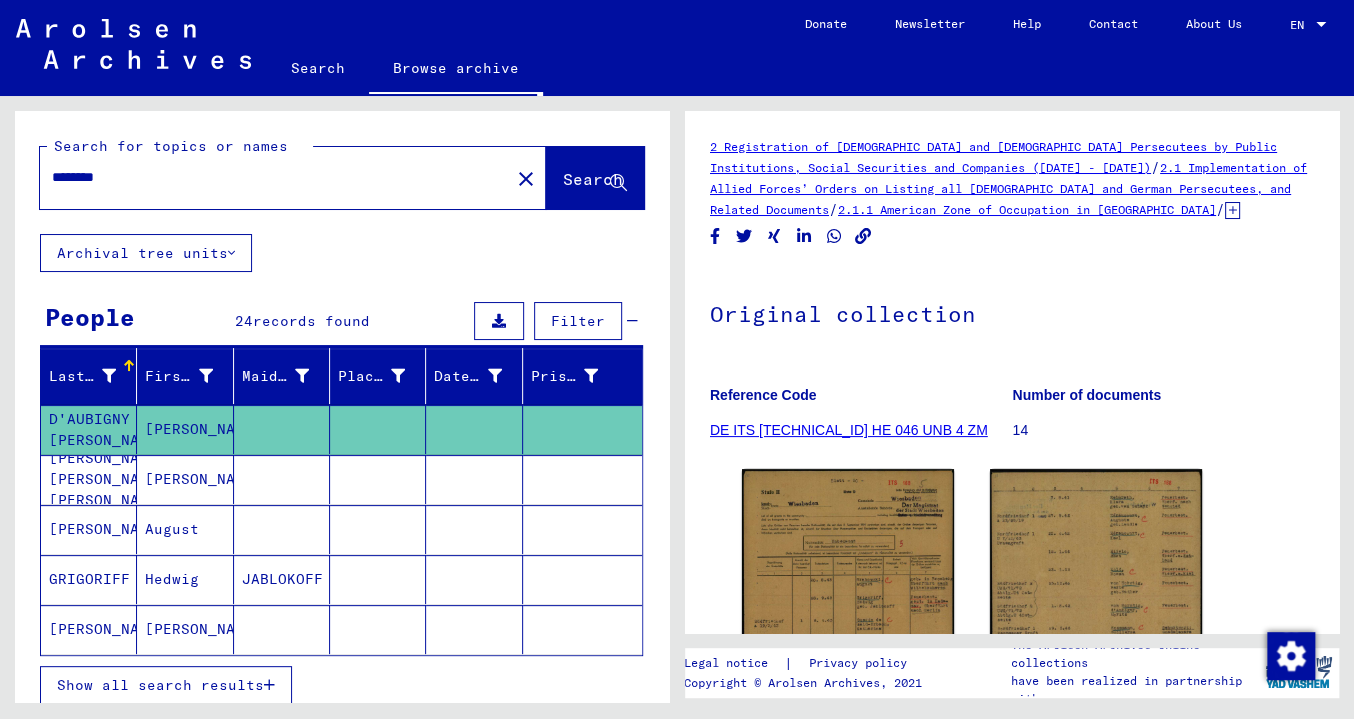 click on "DE ITS [TECHNICAL_ID] HE 046 UNB 4 ZM" 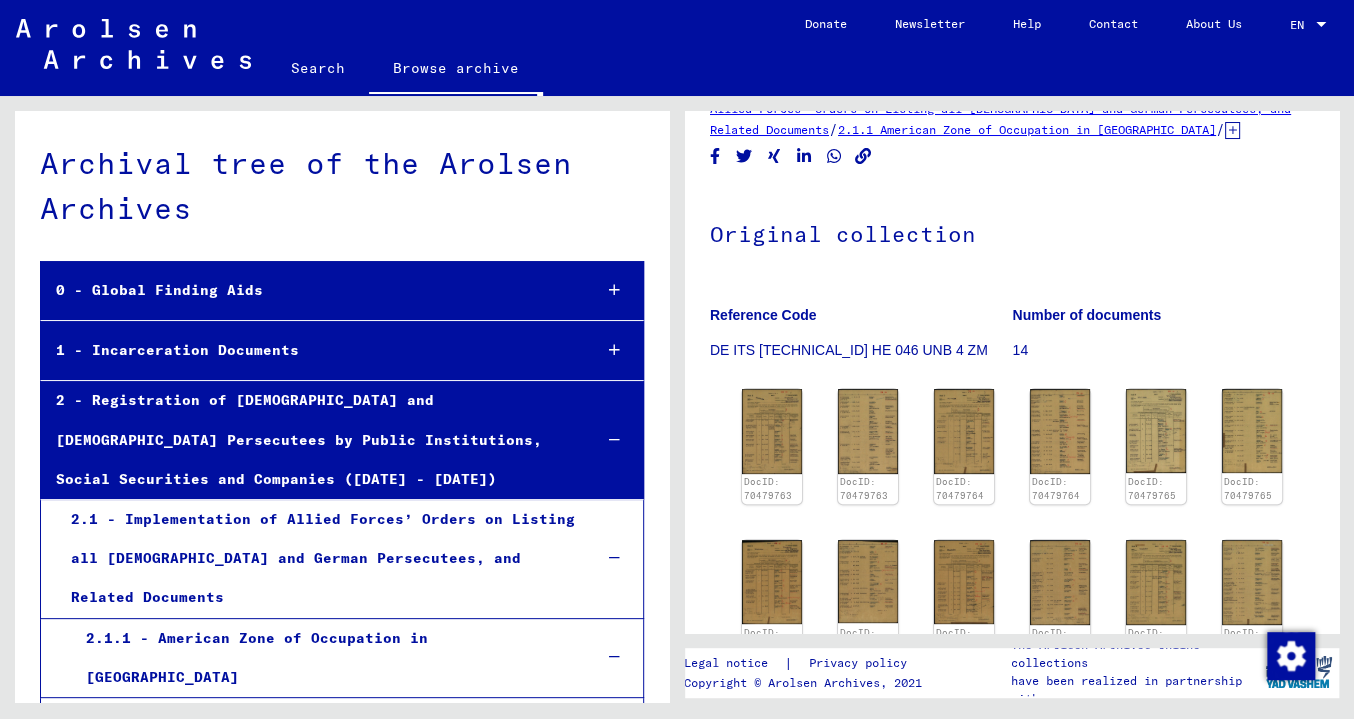 scroll, scrollTop: 98, scrollLeft: 0, axis: vertical 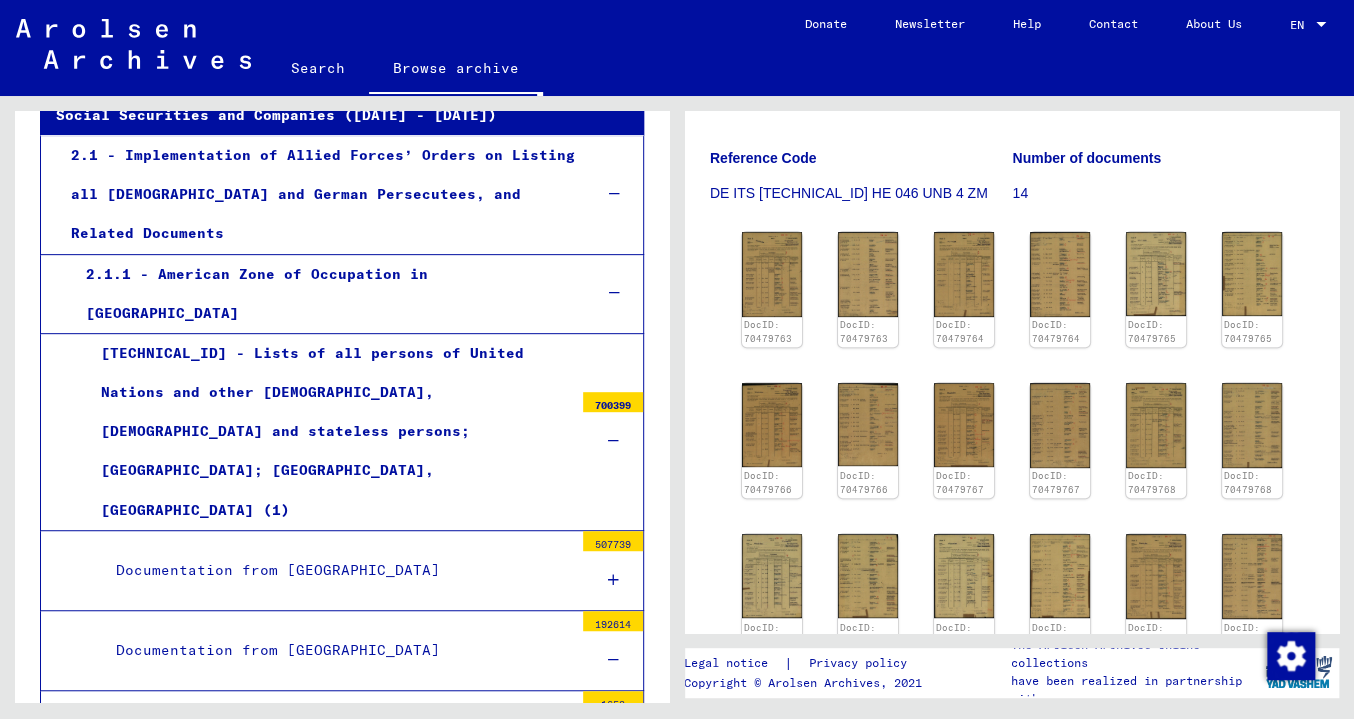 click on "Documentation from [GEOGRAPHIC_DATA]" at bounding box center [337, 650] 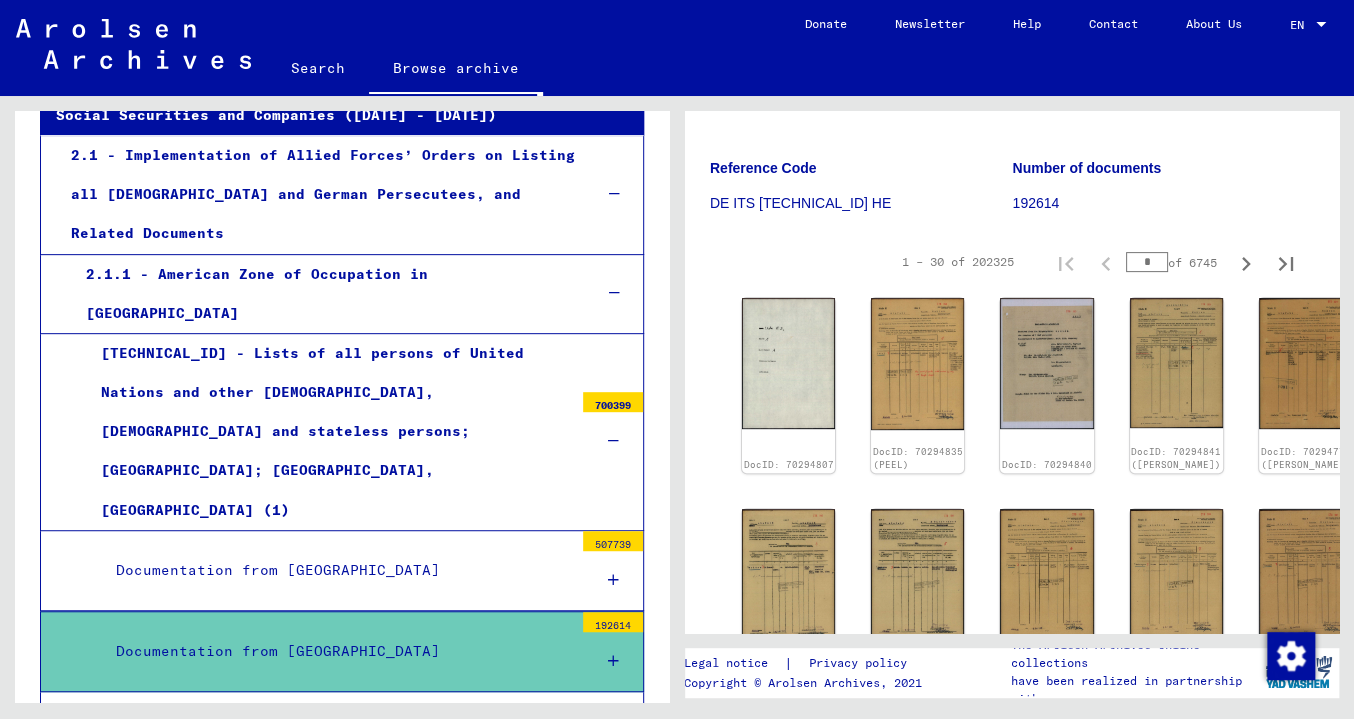 scroll, scrollTop: 242, scrollLeft: 0, axis: vertical 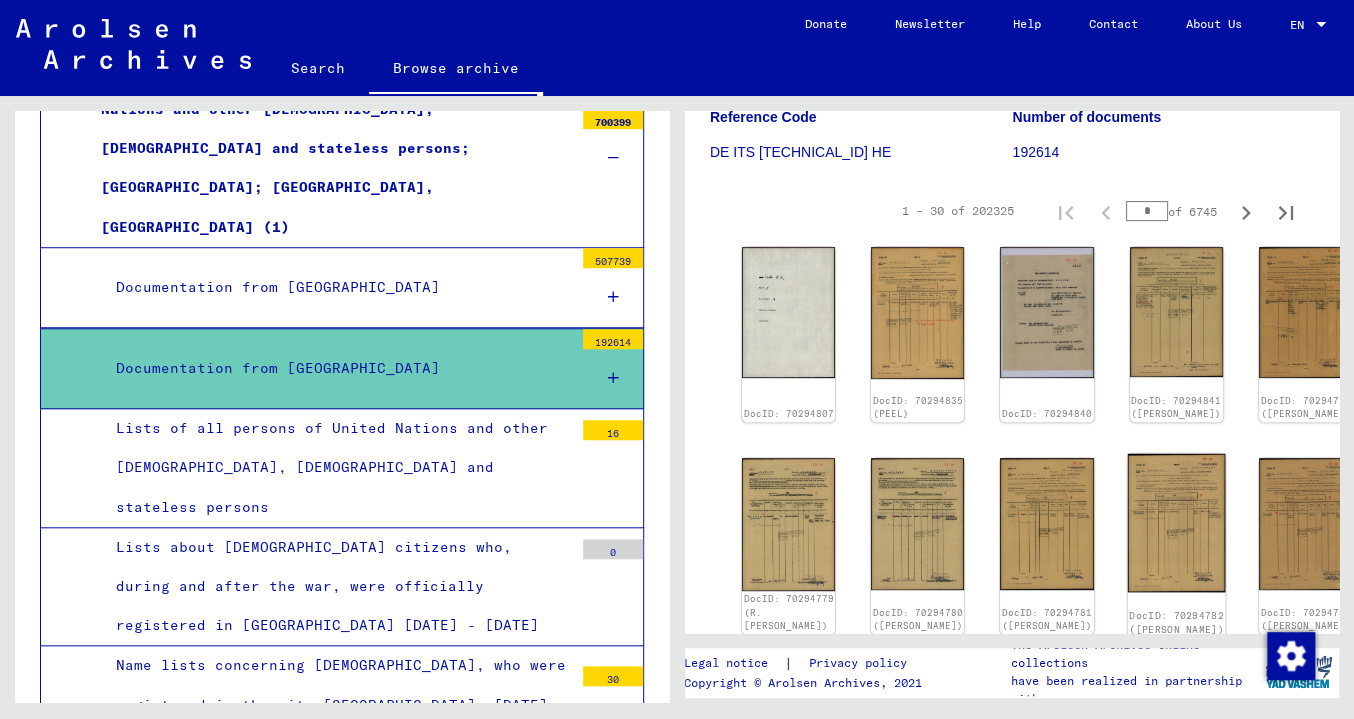 click 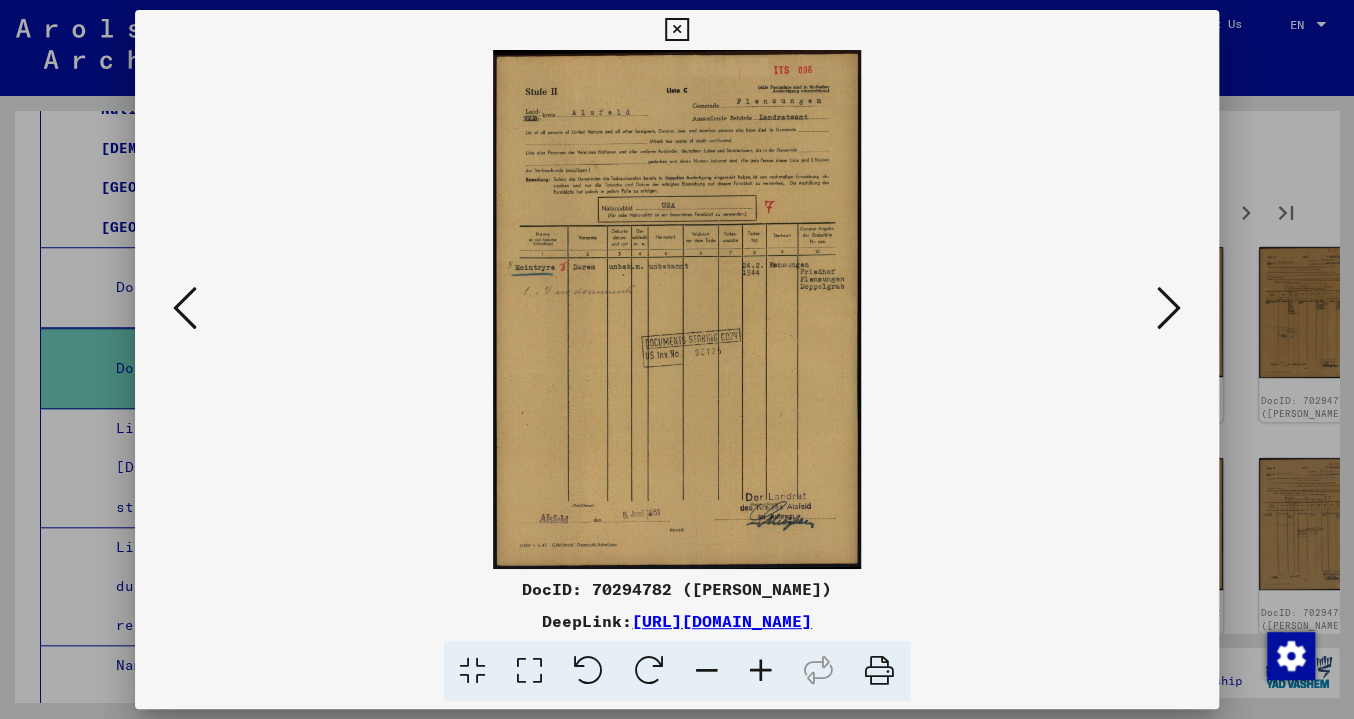 click at bounding box center [1169, 308] 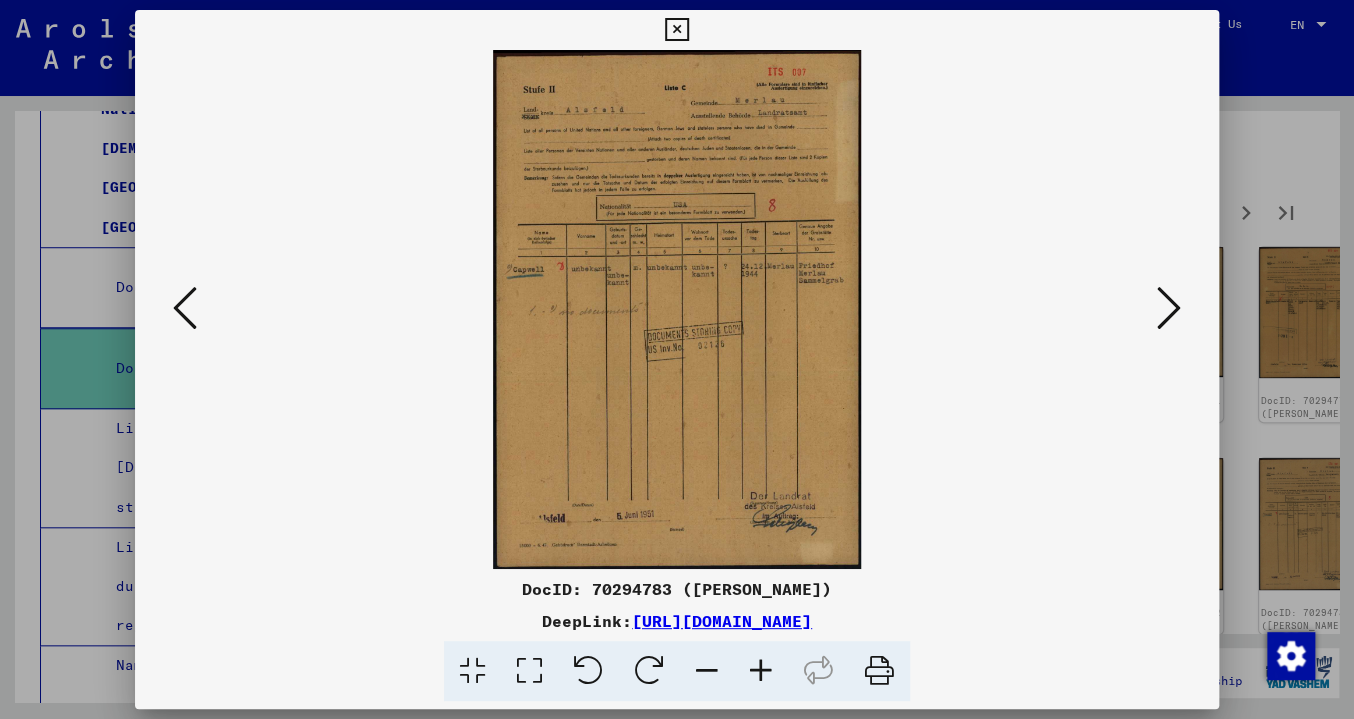 click at bounding box center (1169, 309) 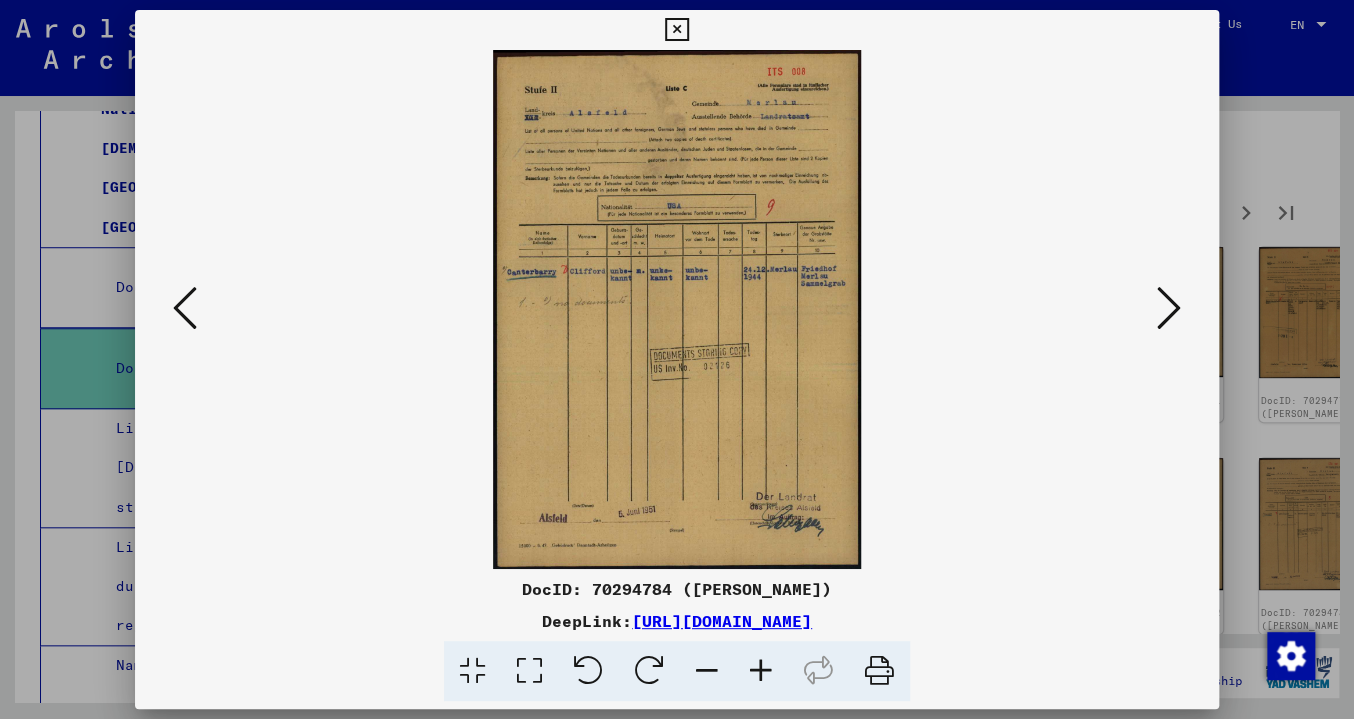 click at bounding box center (676, 309) 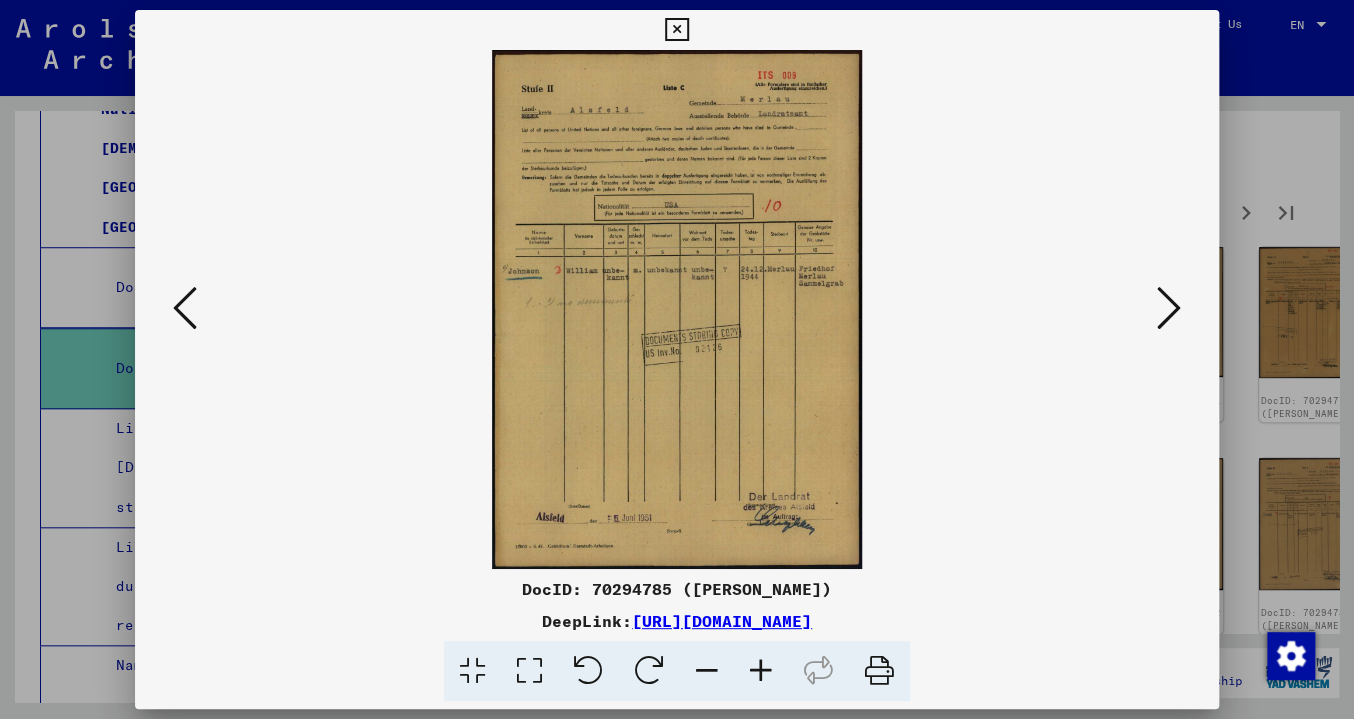 click at bounding box center (1169, 308) 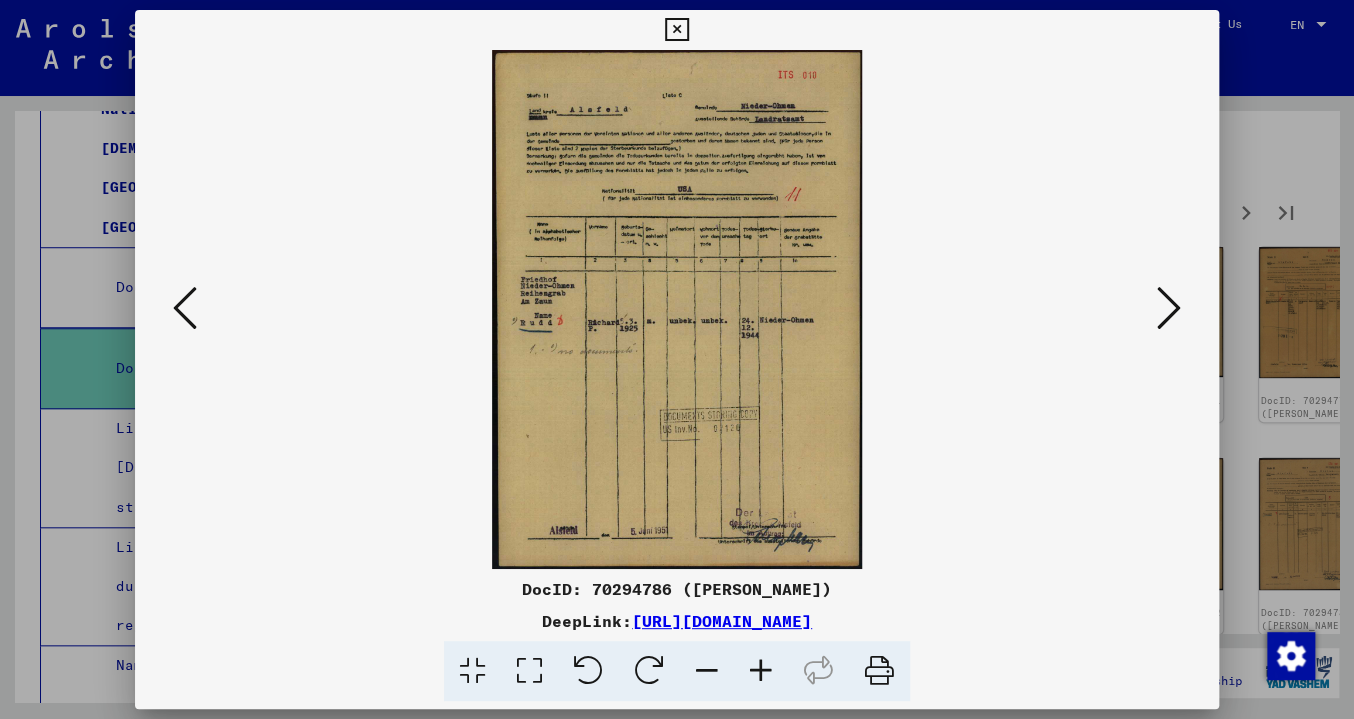 click at bounding box center [1169, 309] 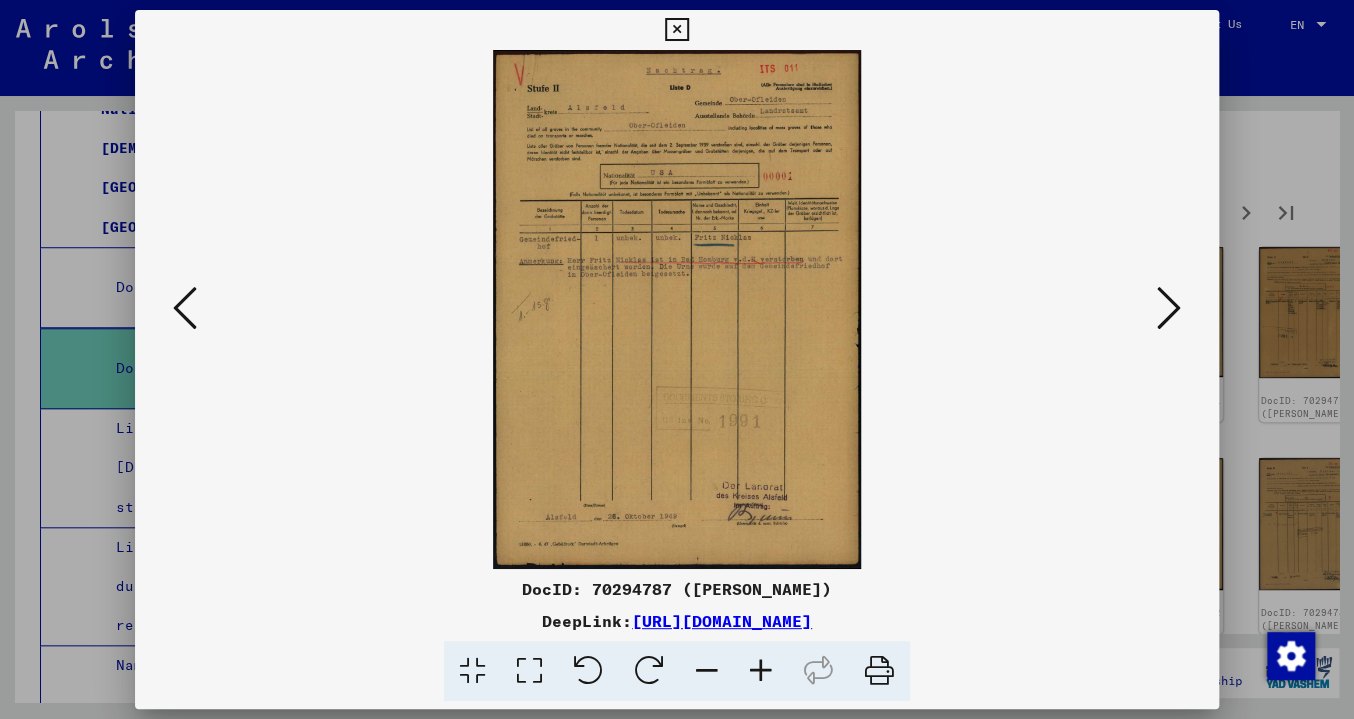 click at bounding box center (676, 309) 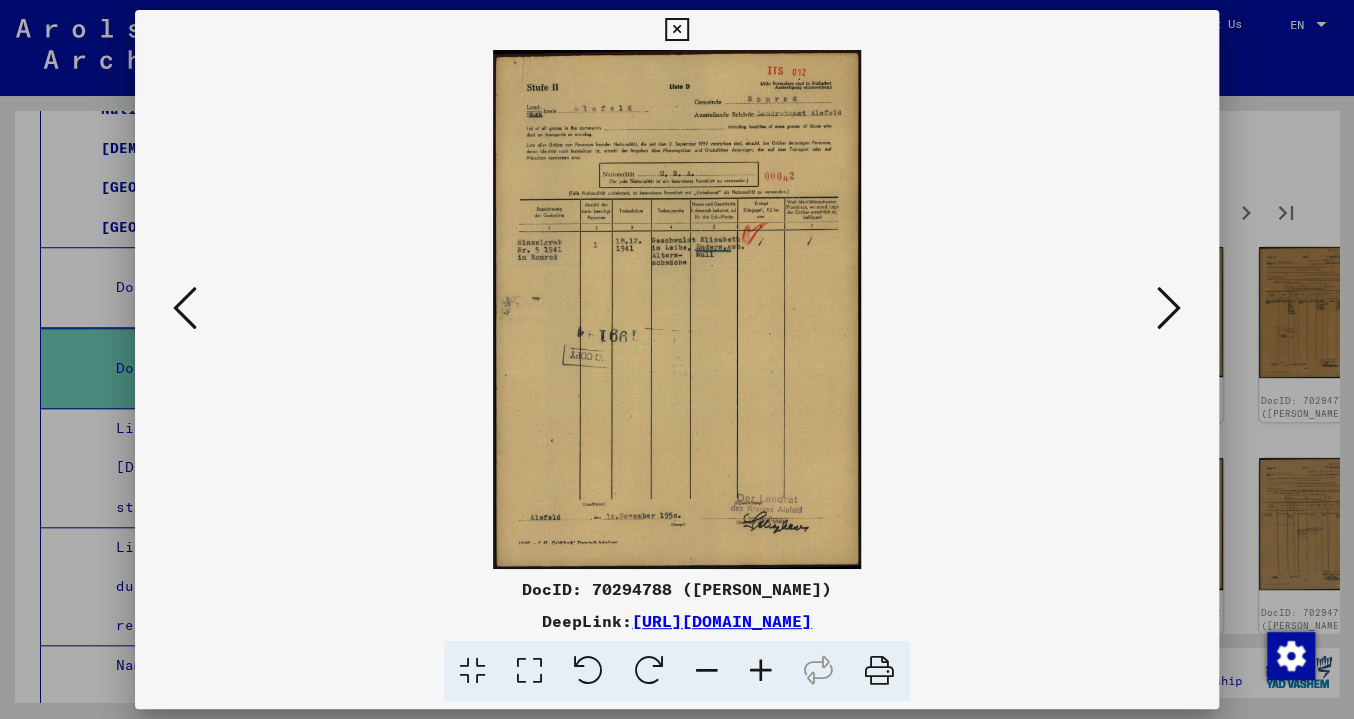 click at bounding box center (1169, 308) 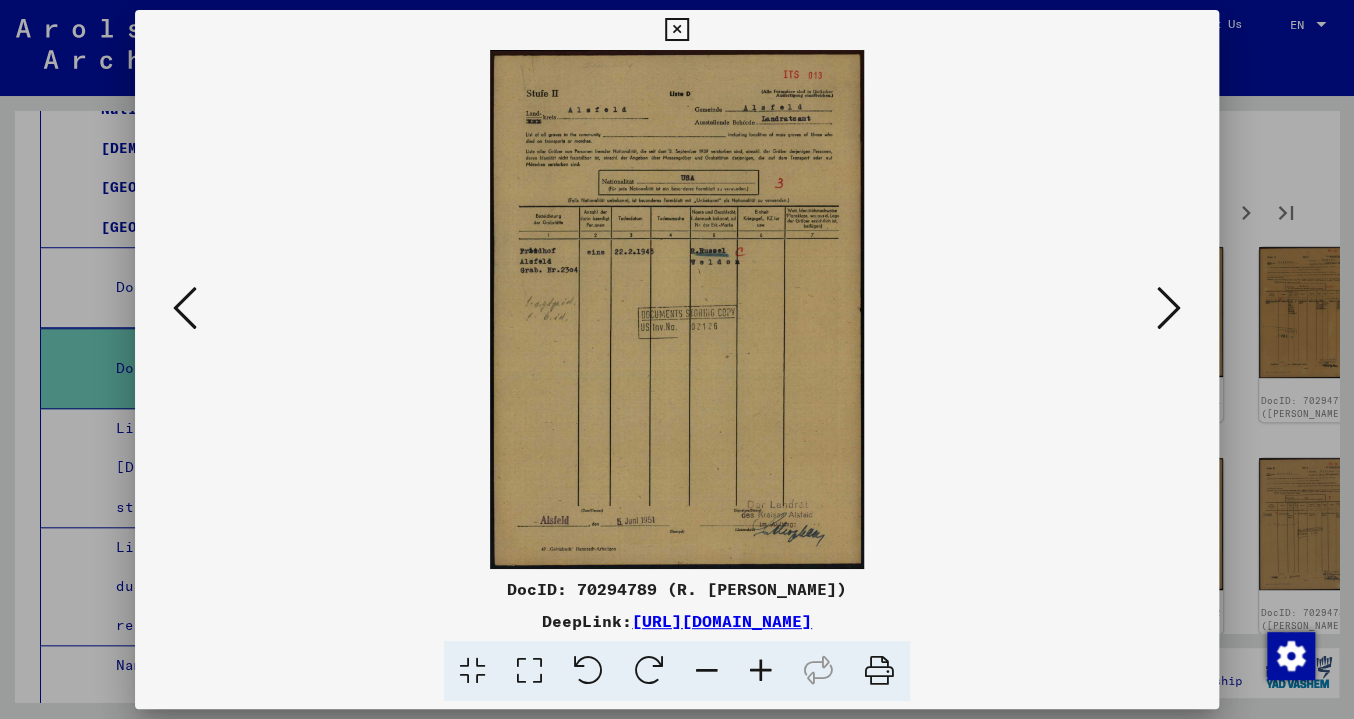 click at bounding box center (676, 309) 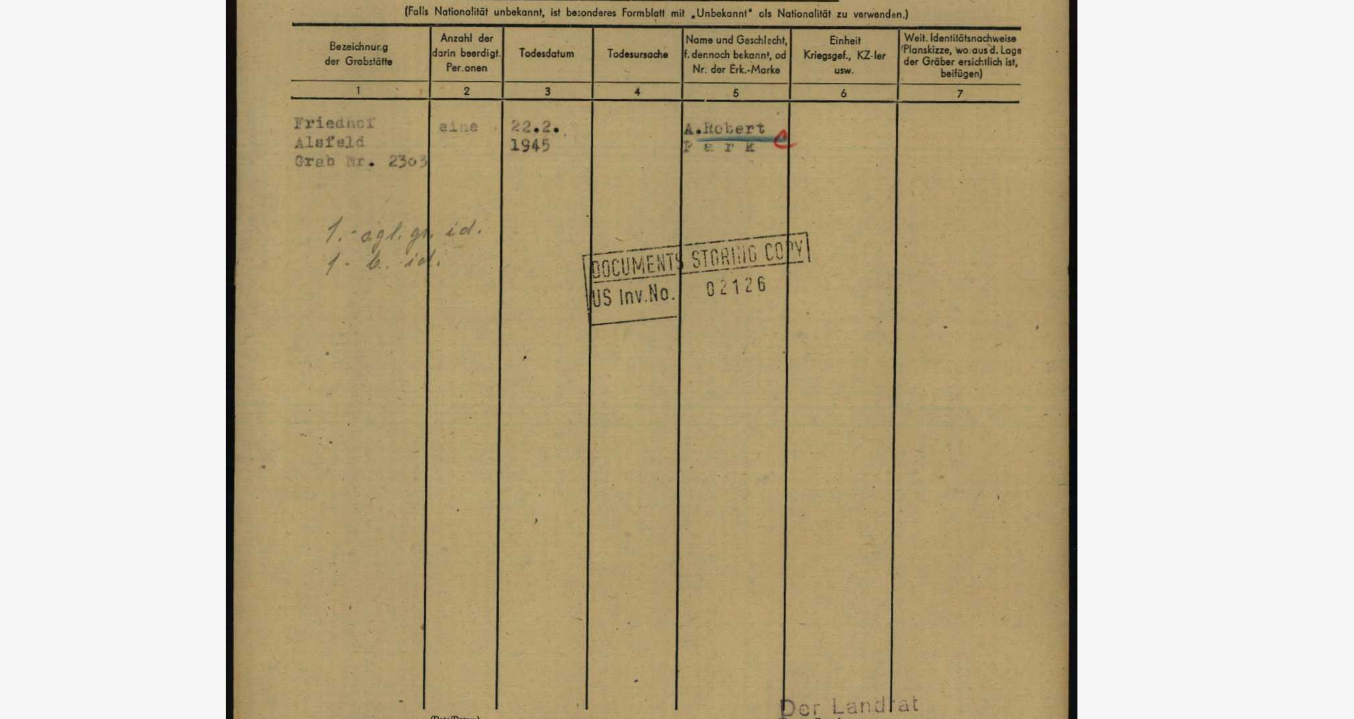 scroll, scrollTop: 279, scrollLeft: 0, axis: vertical 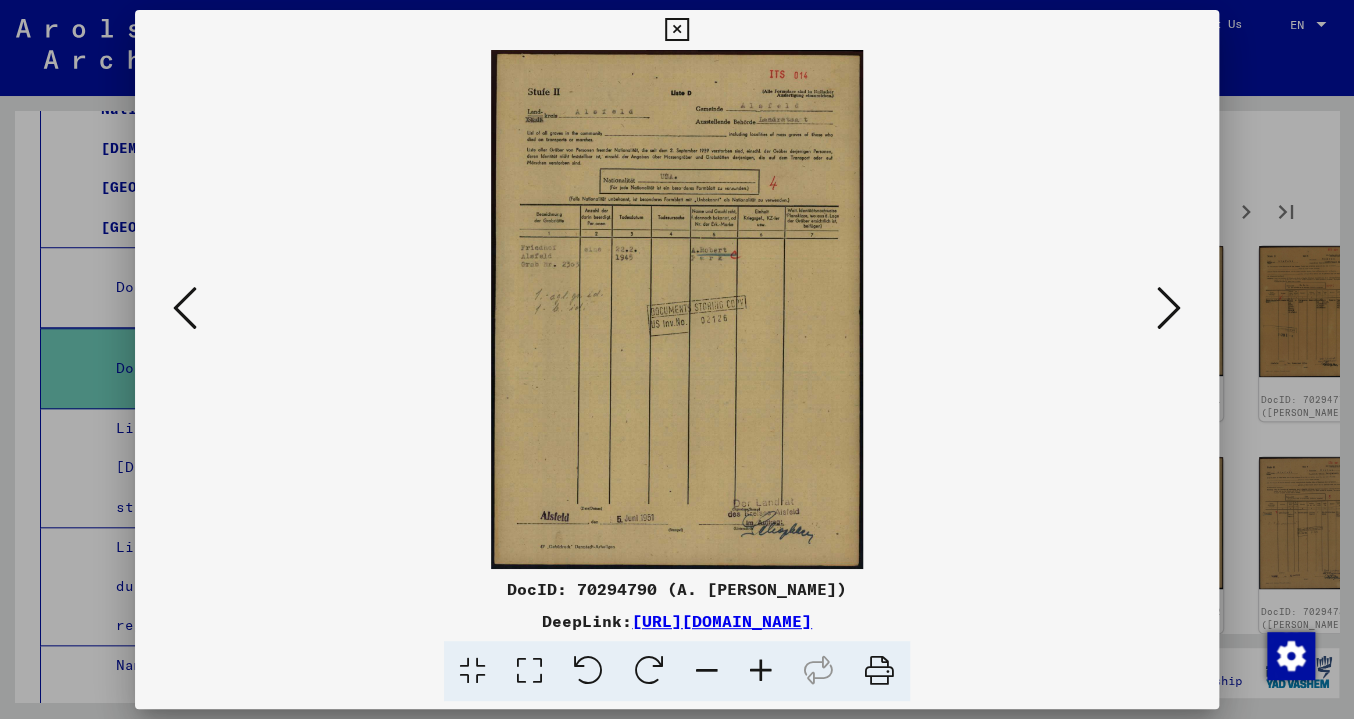 click at bounding box center (1169, 309) 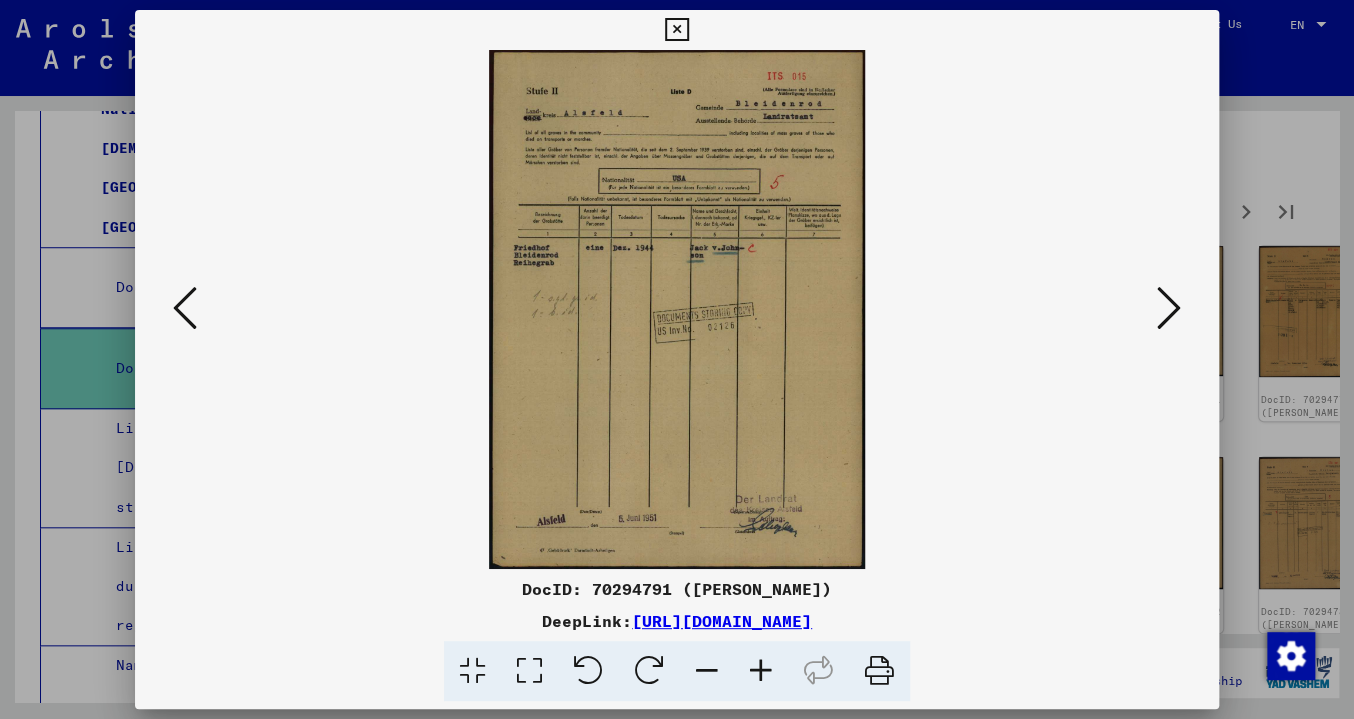 click at bounding box center [1169, 308] 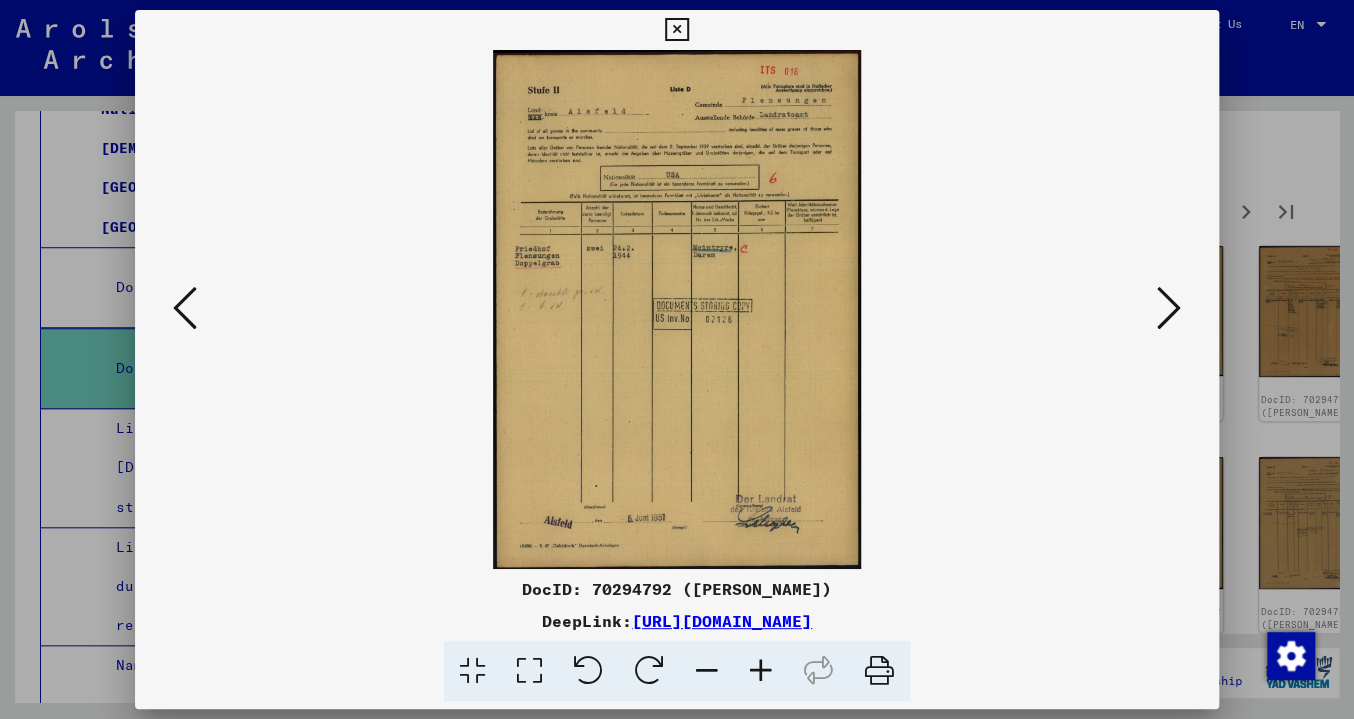 click at bounding box center [1169, 308] 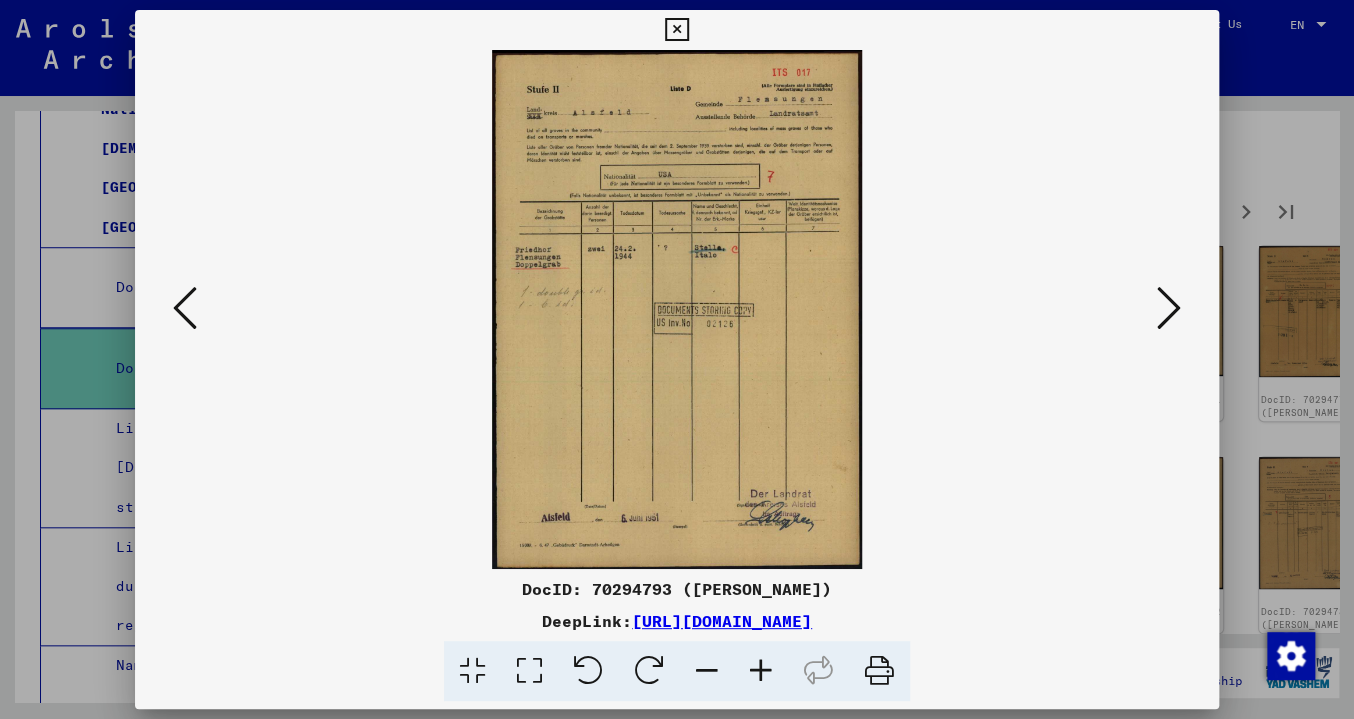 click at bounding box center [1169, 308] 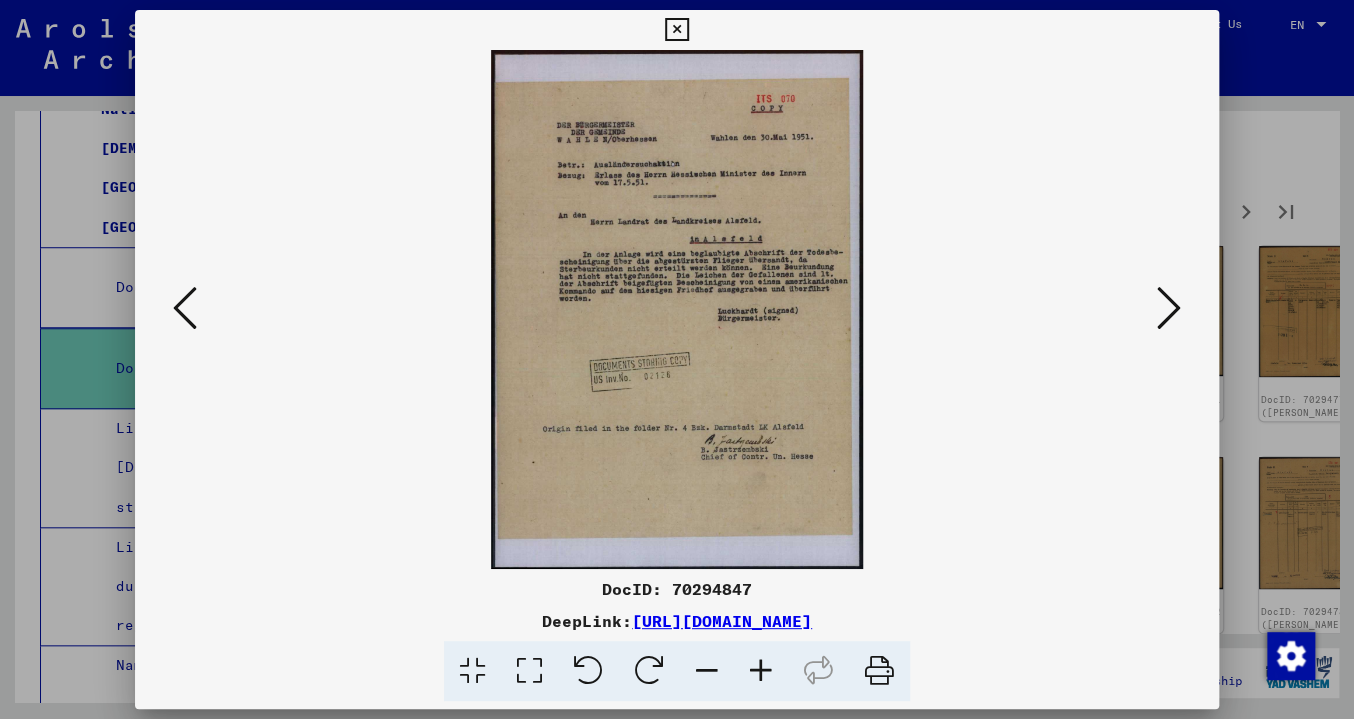 click at bounding box center (676, 309) 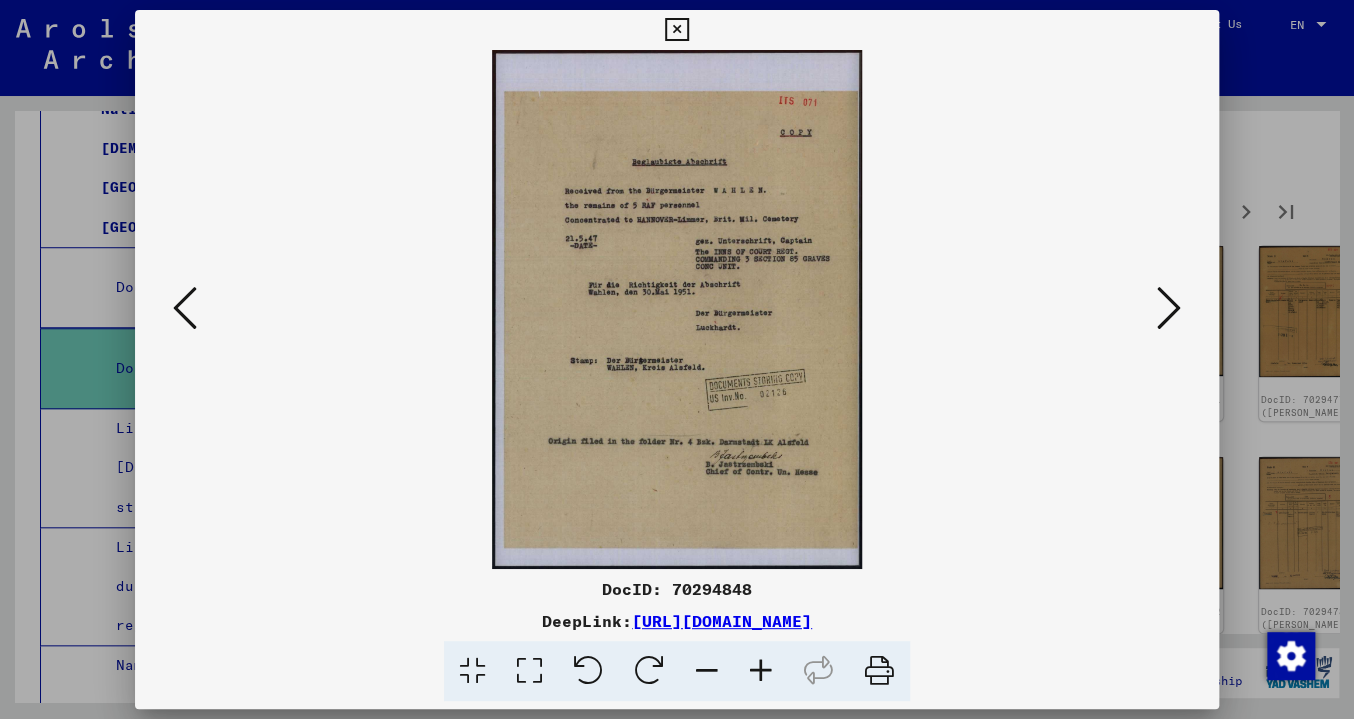 click at bounding box center (1169, 308) 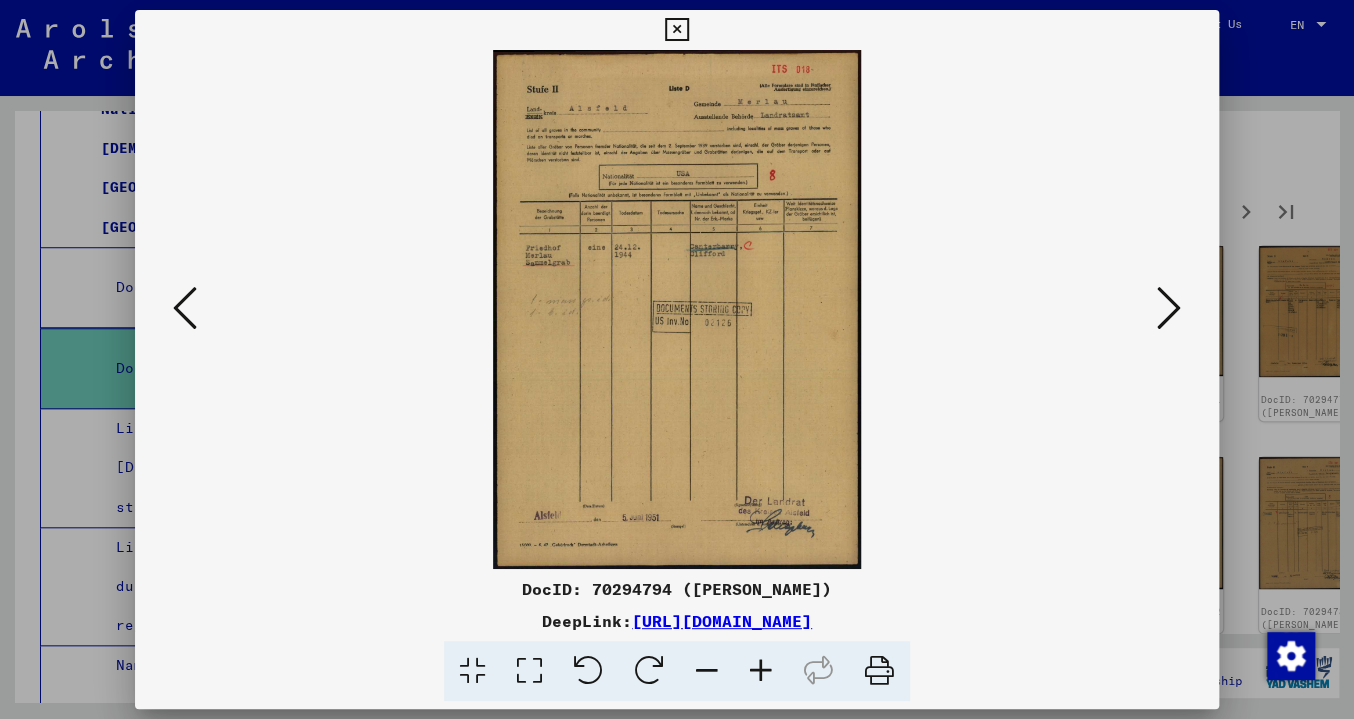 click at bounding box center (1169, 308) 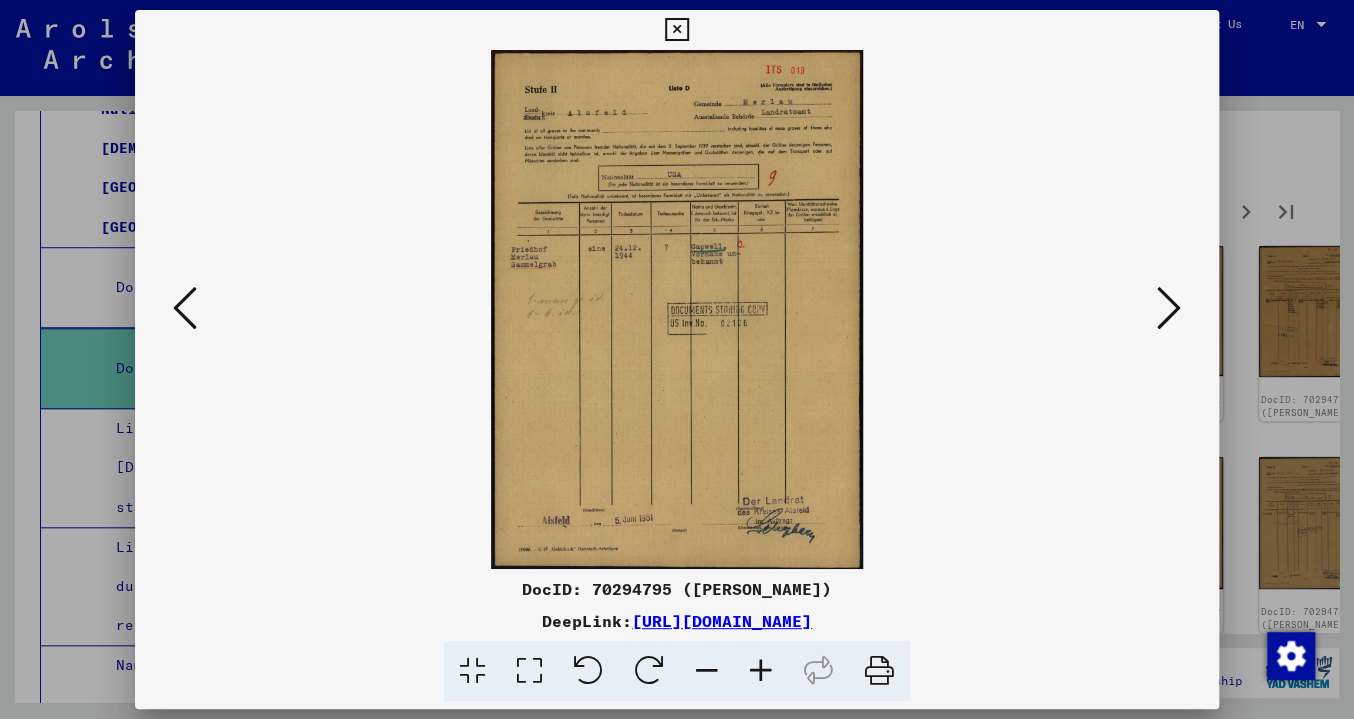 click at bounding box center (676, 309) 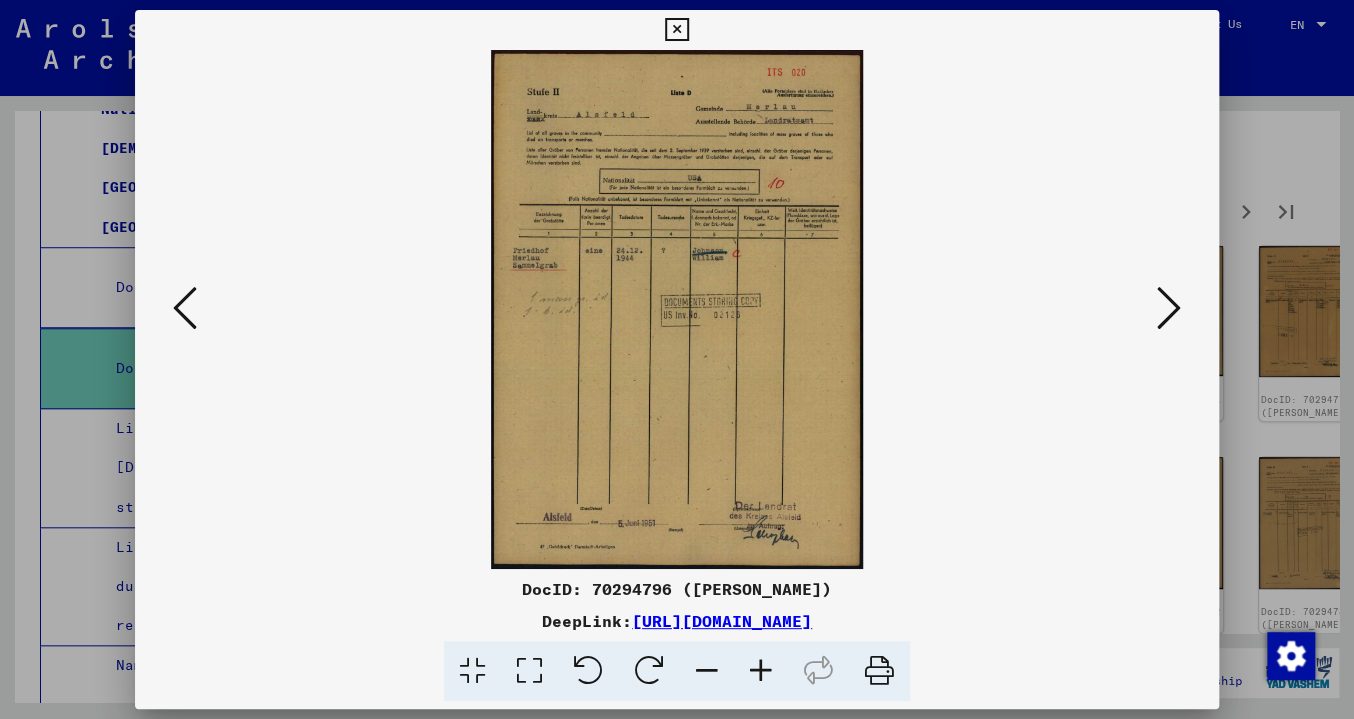click at bounding box center [1169, 308] 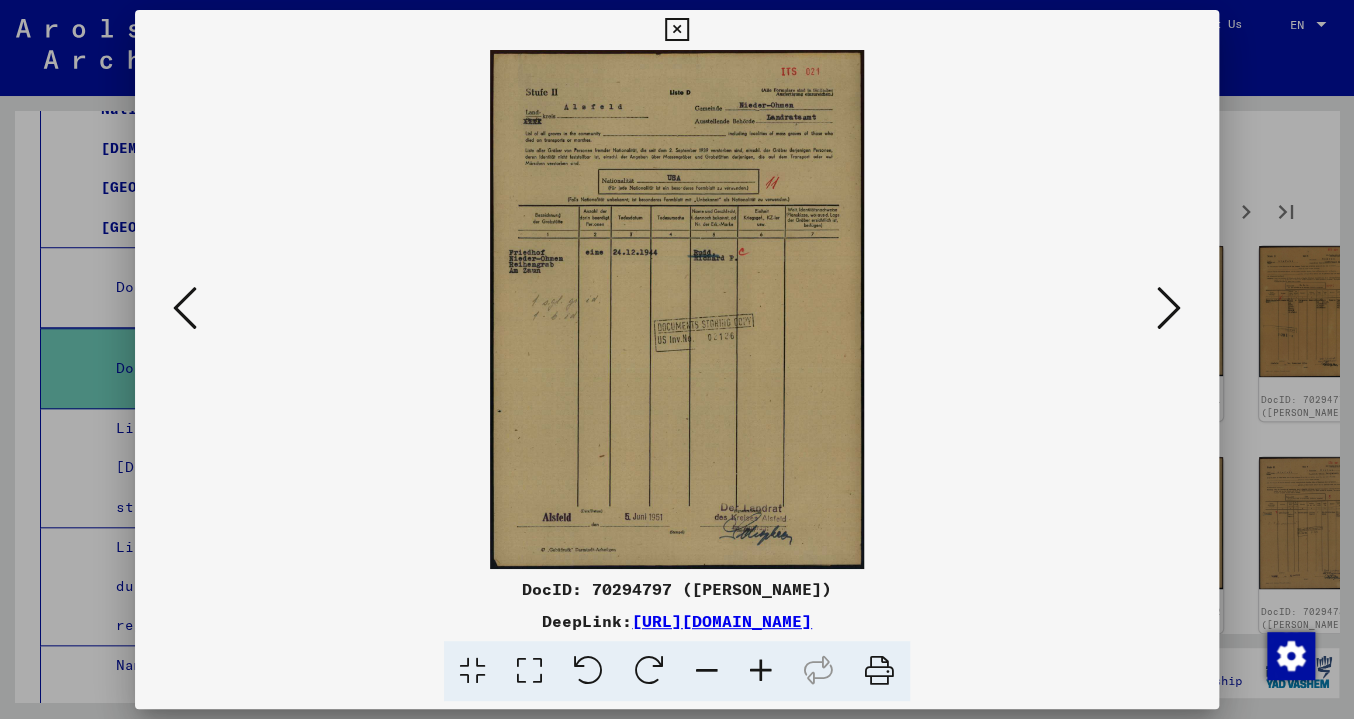 click at bounding box center [1169, 308] 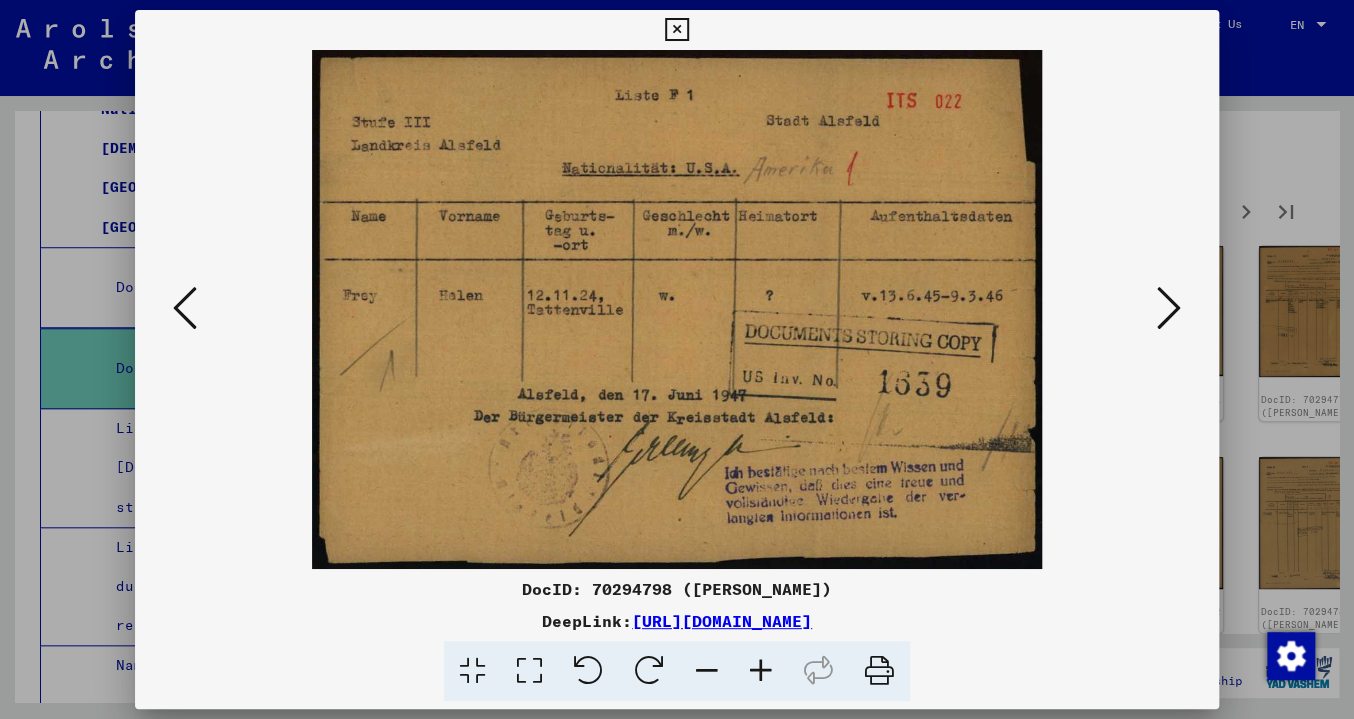click at bounding box center (1169, 308) 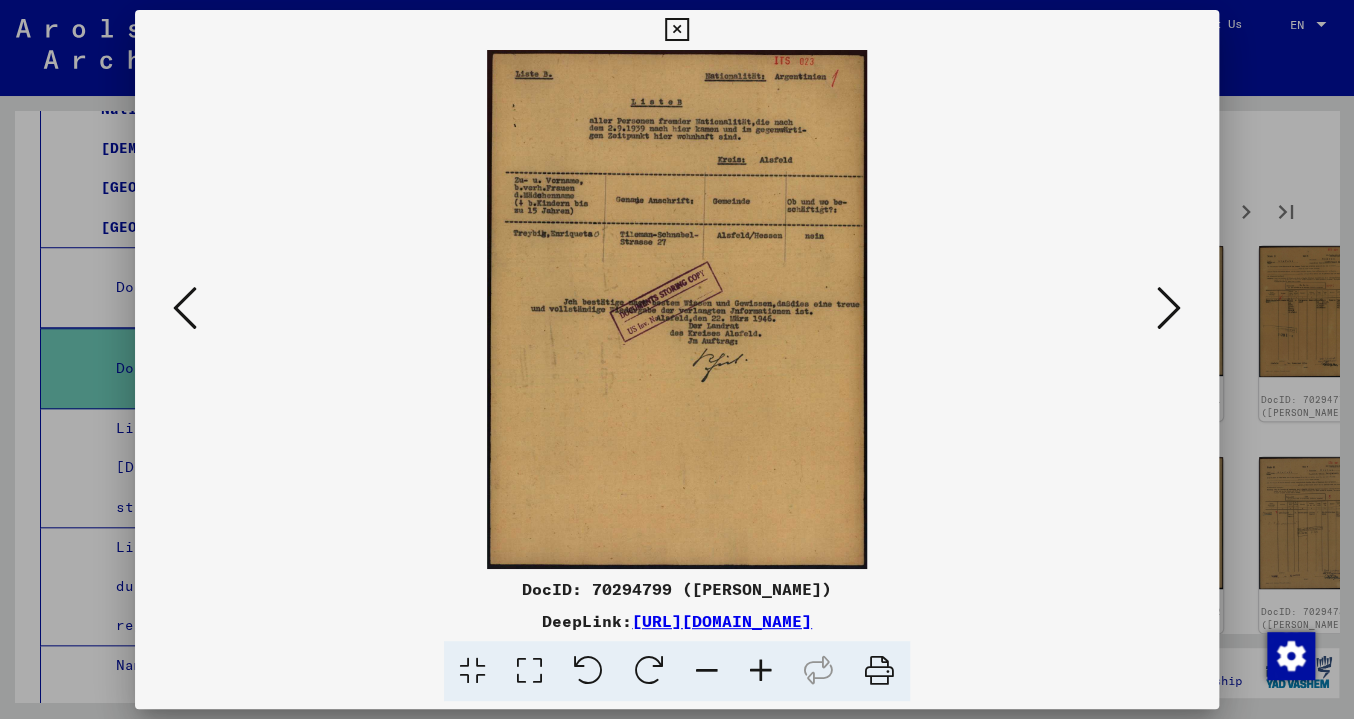 click at bounding box center (1169, 309) 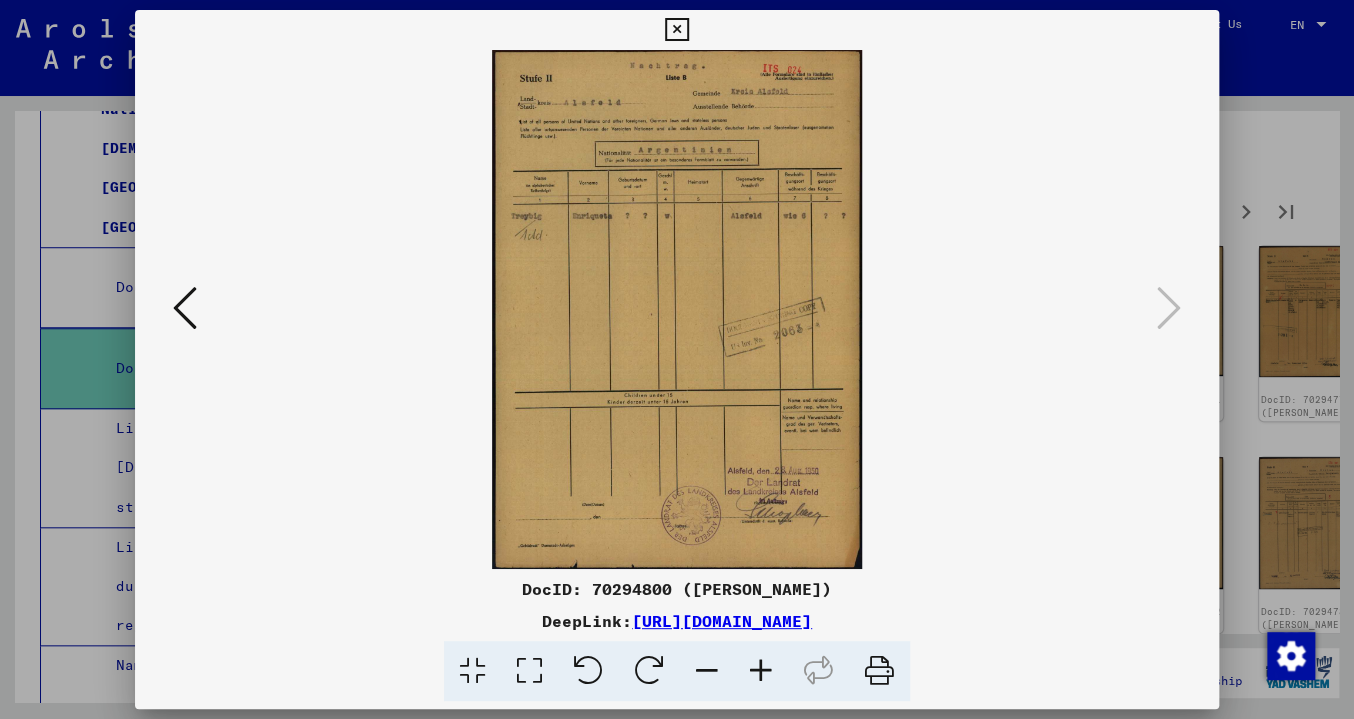 click at bounding box center [676, 30] 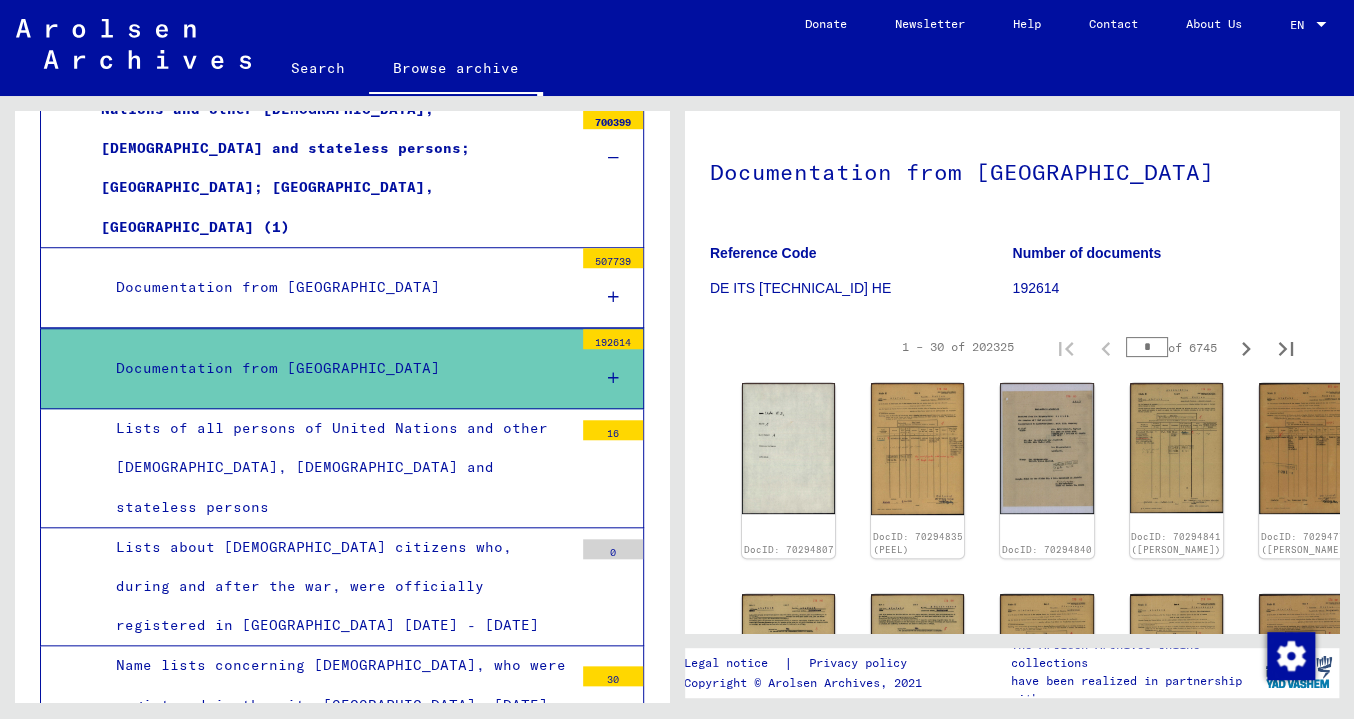 scroll, scrollTop: 154, scrollLeft: 0, axis: vertical 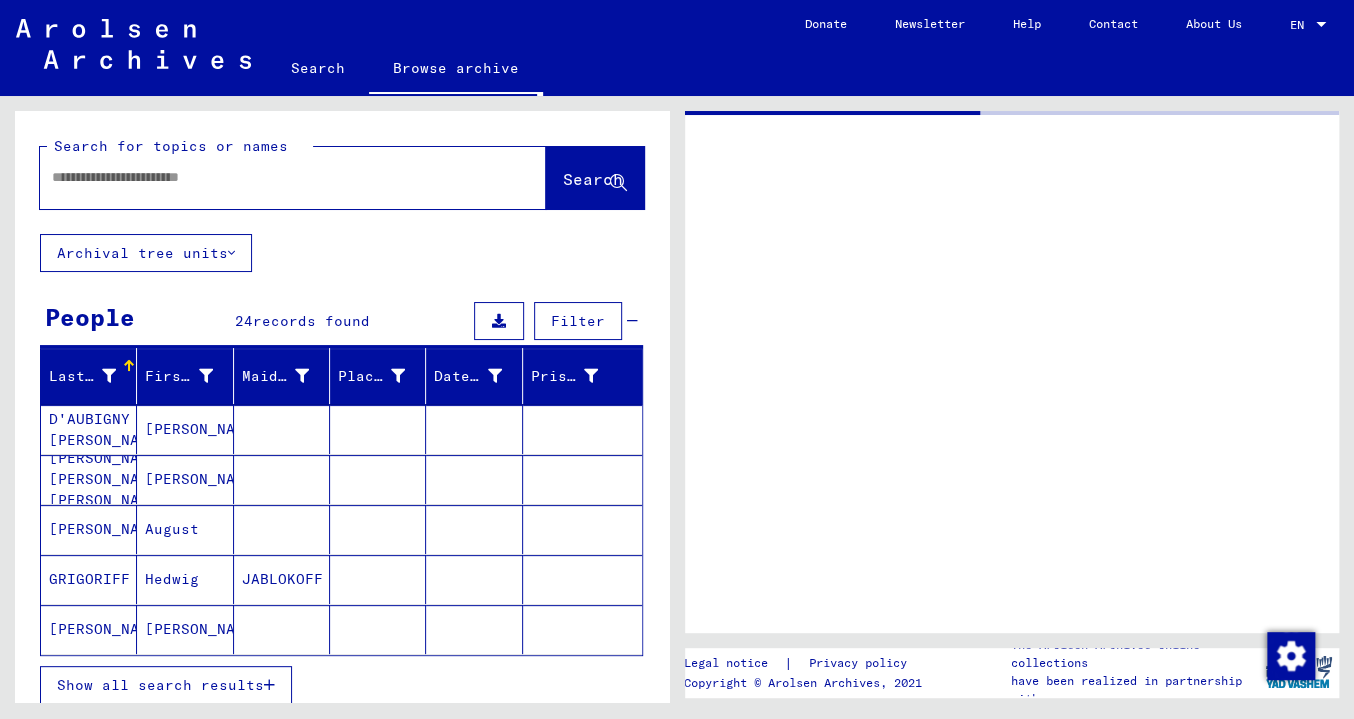 type on "********" 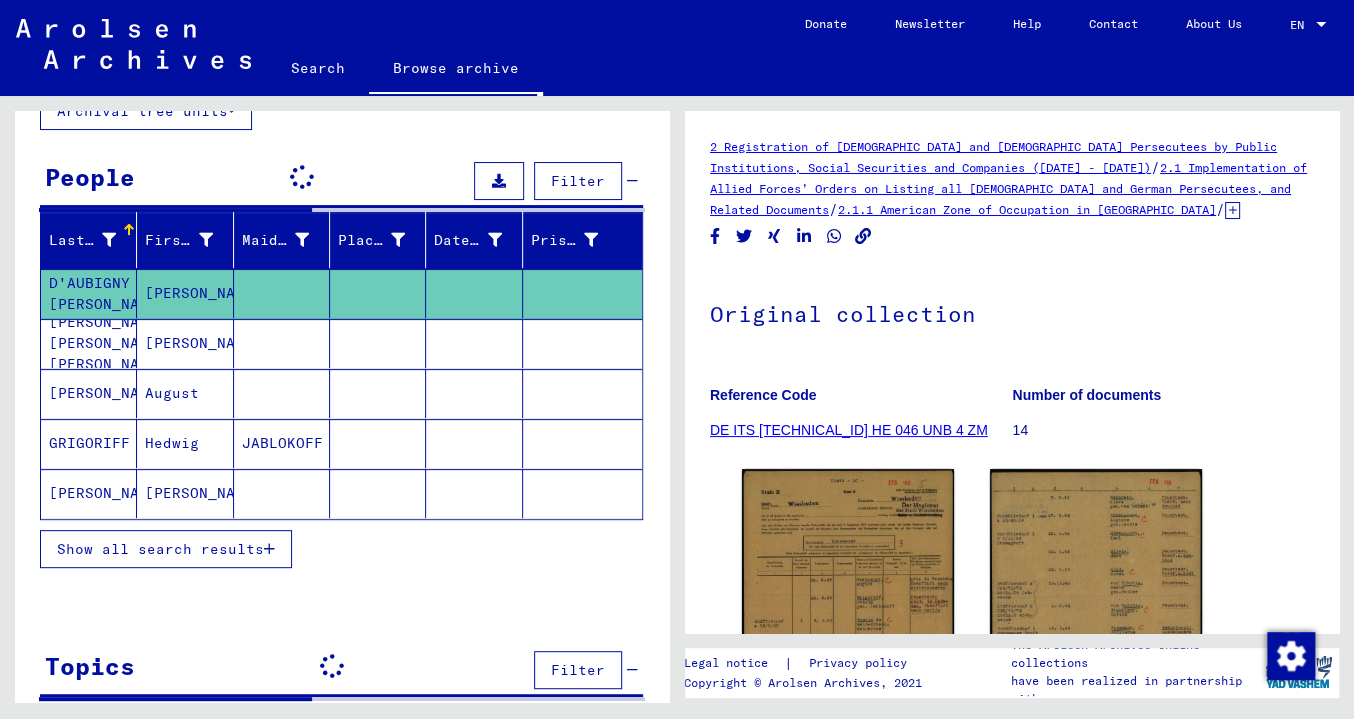 scroll, scrollTop: 134, scrollLeft: 0, axis: vertical 